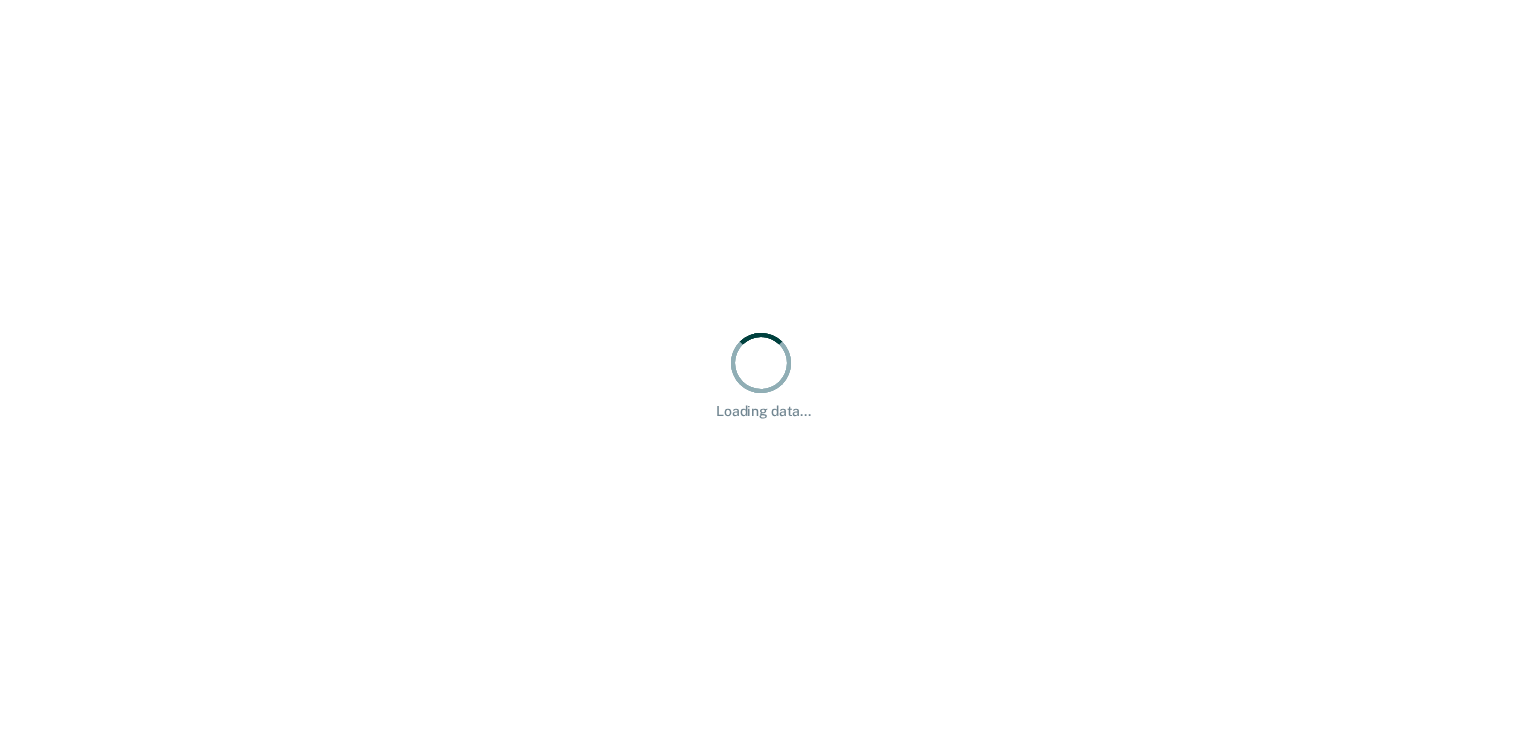 scroll, scrollTop: 0, scrollLeft: 0, axis: both 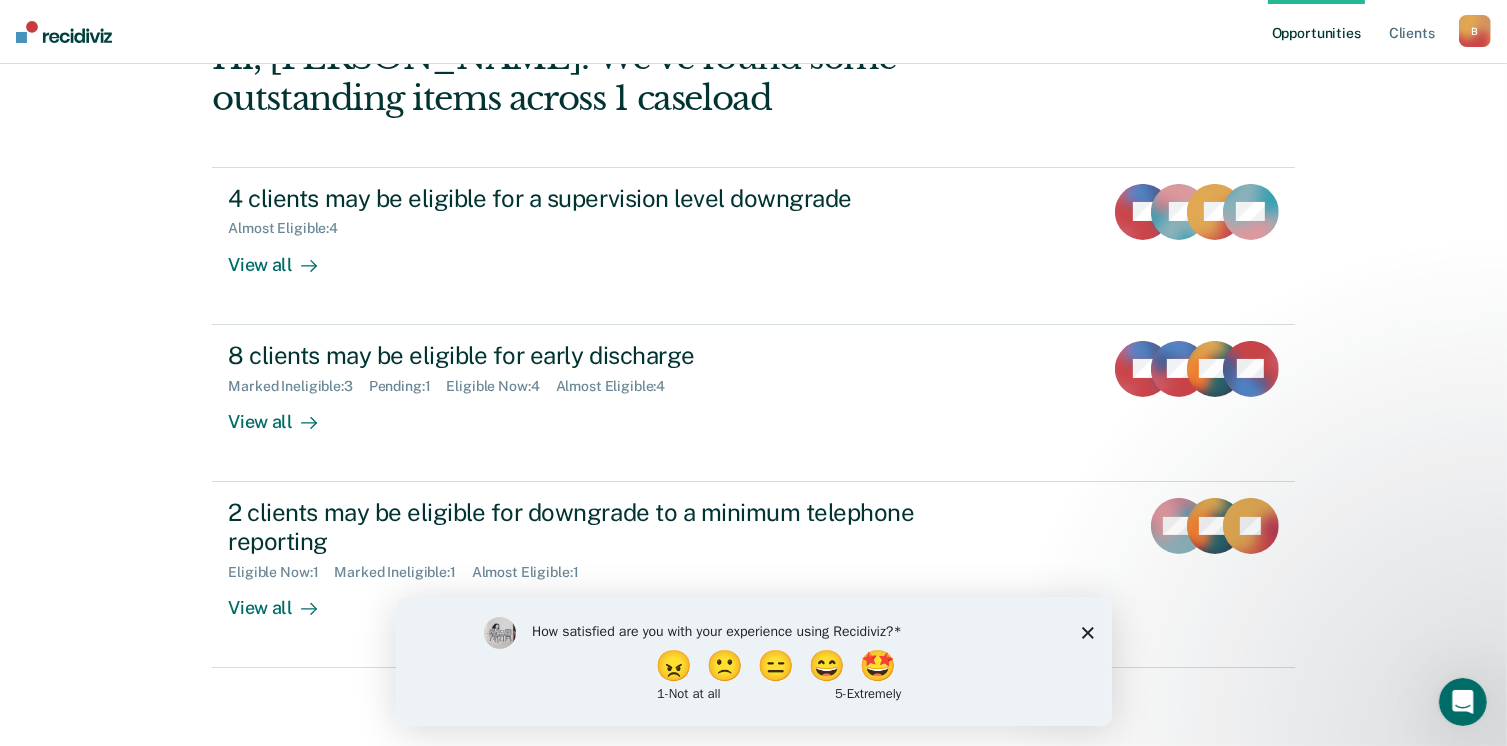 click on "Opportunities Client s [EMAIL_ADDRESS][US_STATE][DOMAIN_NAME] B Profile How it works Log Out Clear   agents D5   Hi, [PERSON_NAME]. We’ve found some outstanding items across 1 caseload 4 clients may be eligible for a supervision level downgrade Almost Eligible :  4 View all   JB JV JG MS 8 clients may be eligible for early discharge Marked Ineligible :  3 Pending :  1 Eligible Now :  4 Almost Eligible :  4 View all   JB PT KW + 5 2 clients may be eligible for downgrade to a minimum telephone reporting Eligible Now :  1 Marked Ineligible :  1 Almost Eligible :  1 View all   MG KW JG" at bounding box center (753, 307) 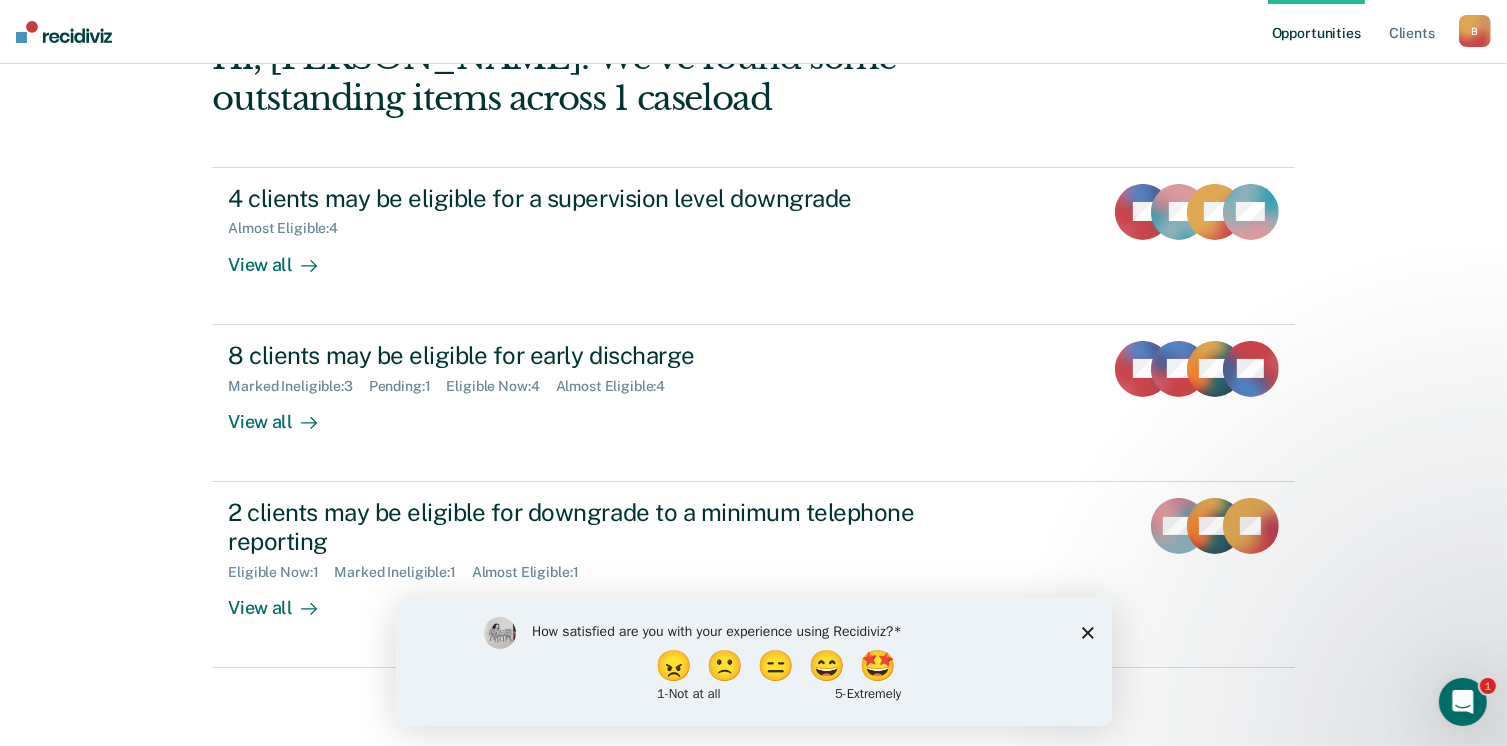 drag, startPoint x: 1086, startPoint y: 633, endPoint x: 1070, endPoint y: 601, distance: 35.77709 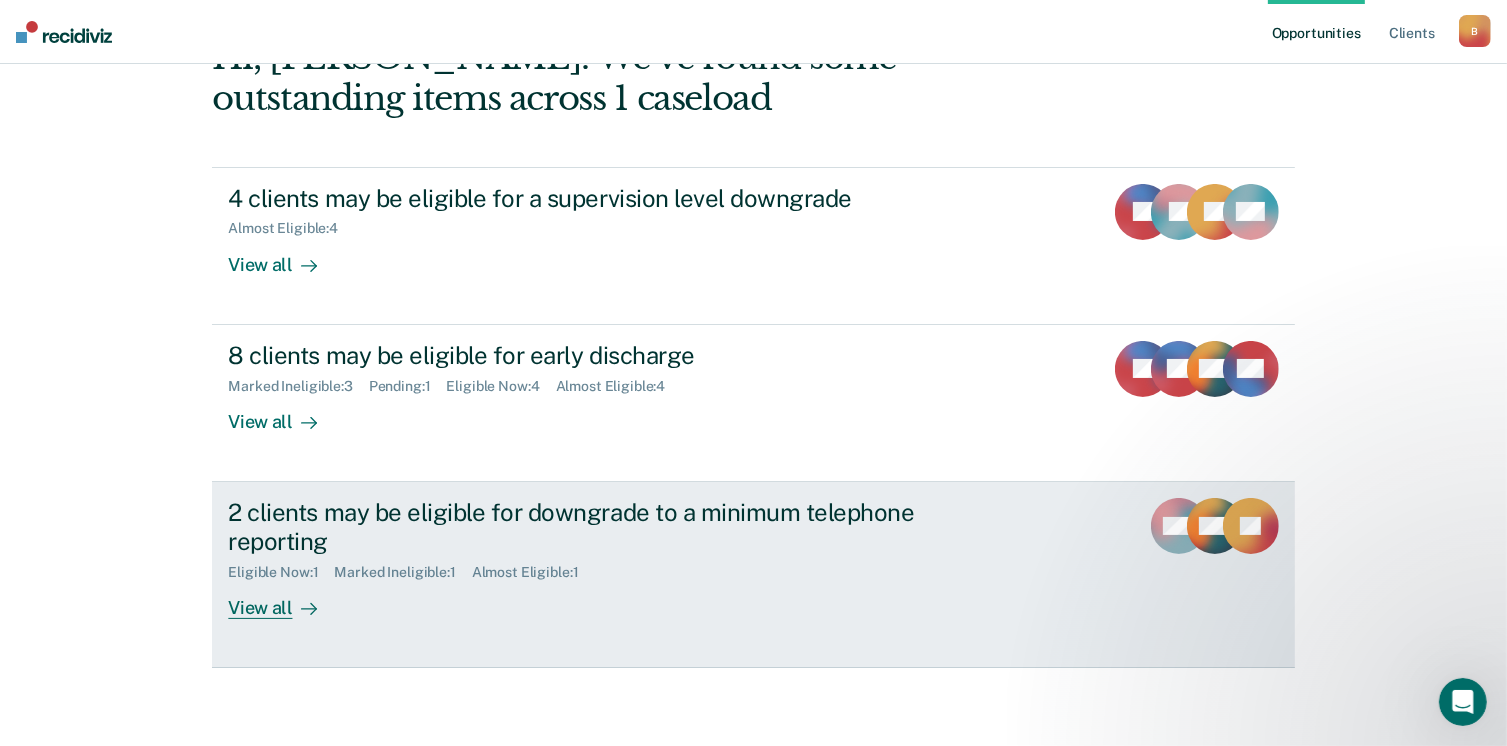 click on "View all" at bounding box center [284, 599] 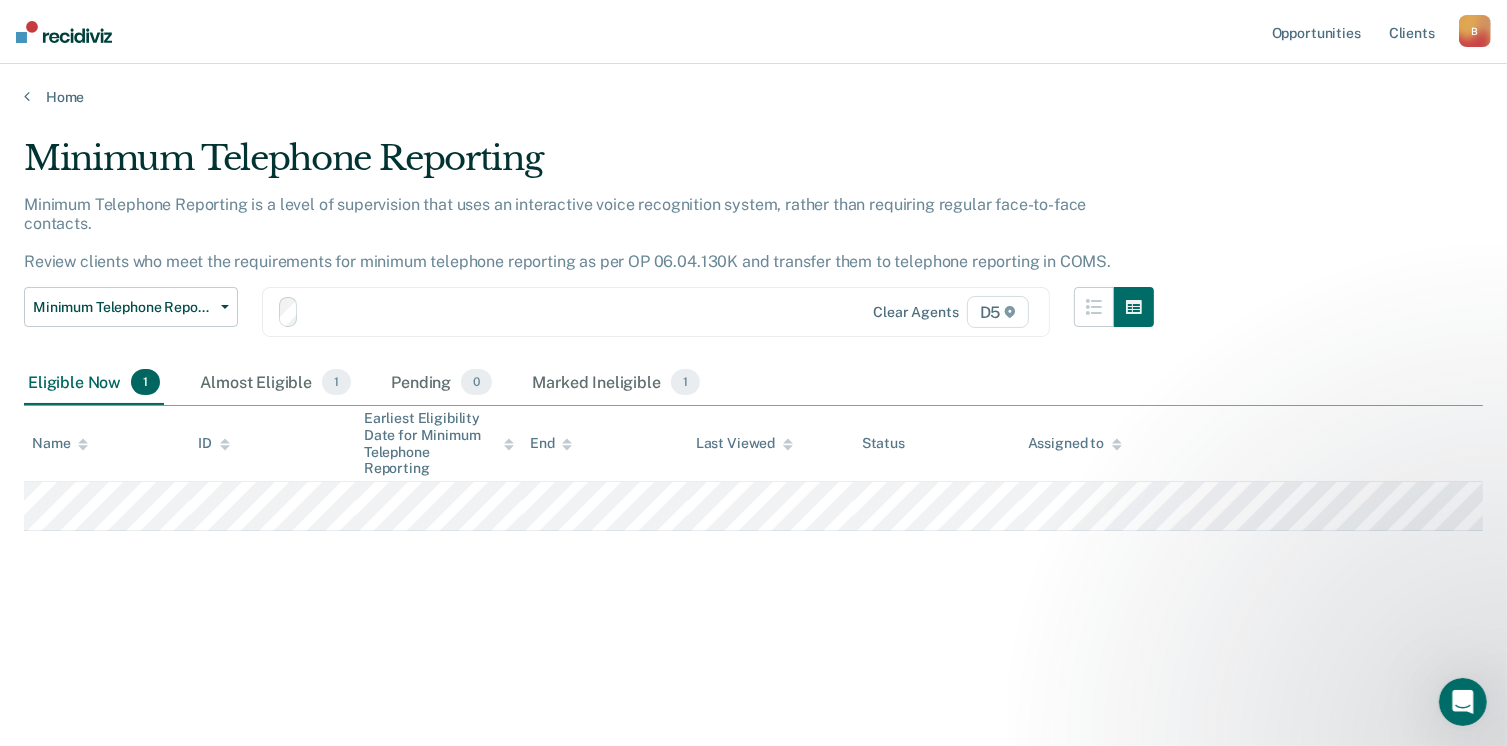 scroll, scrollTop: 0, scrollLeft: 0, axis: both 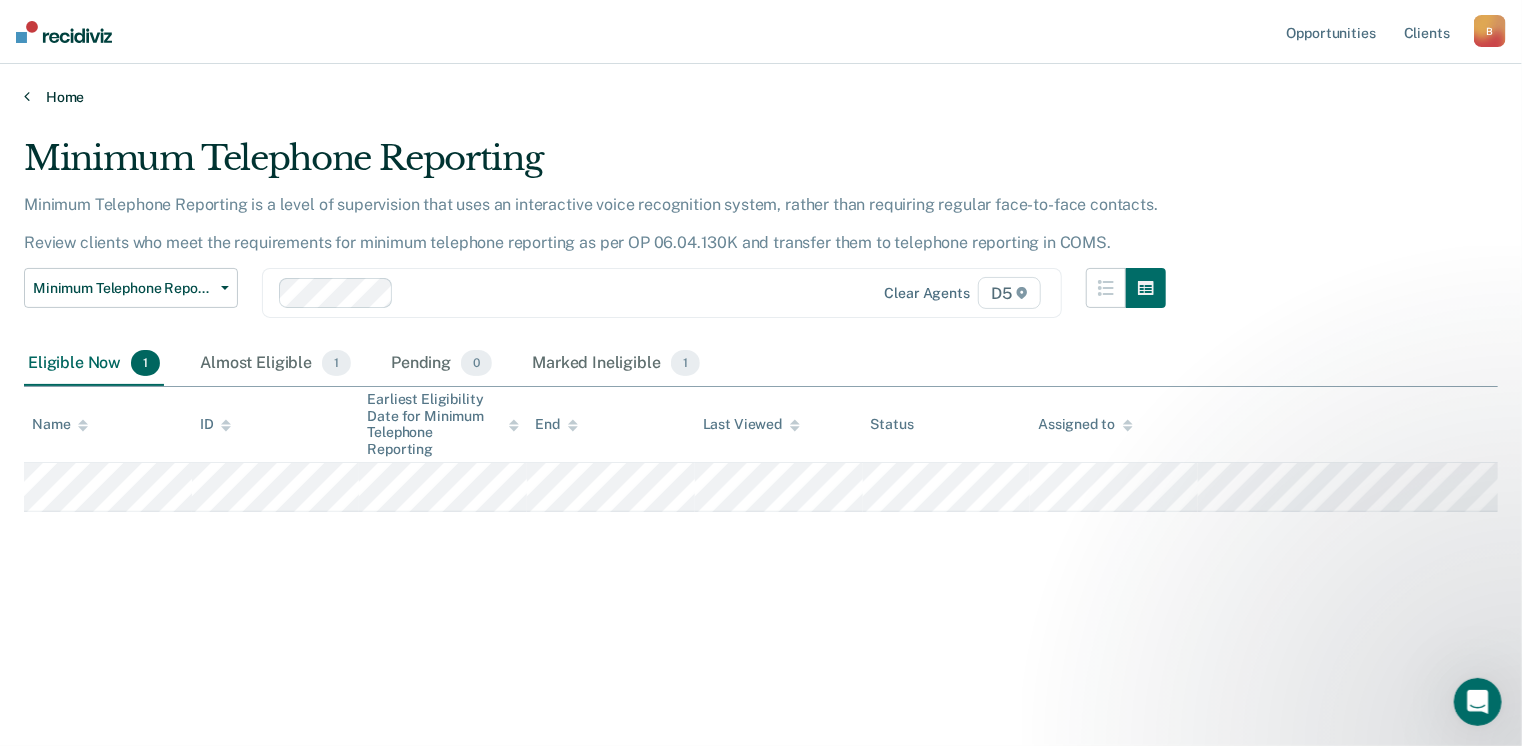 click at bounding box center [27, 96] 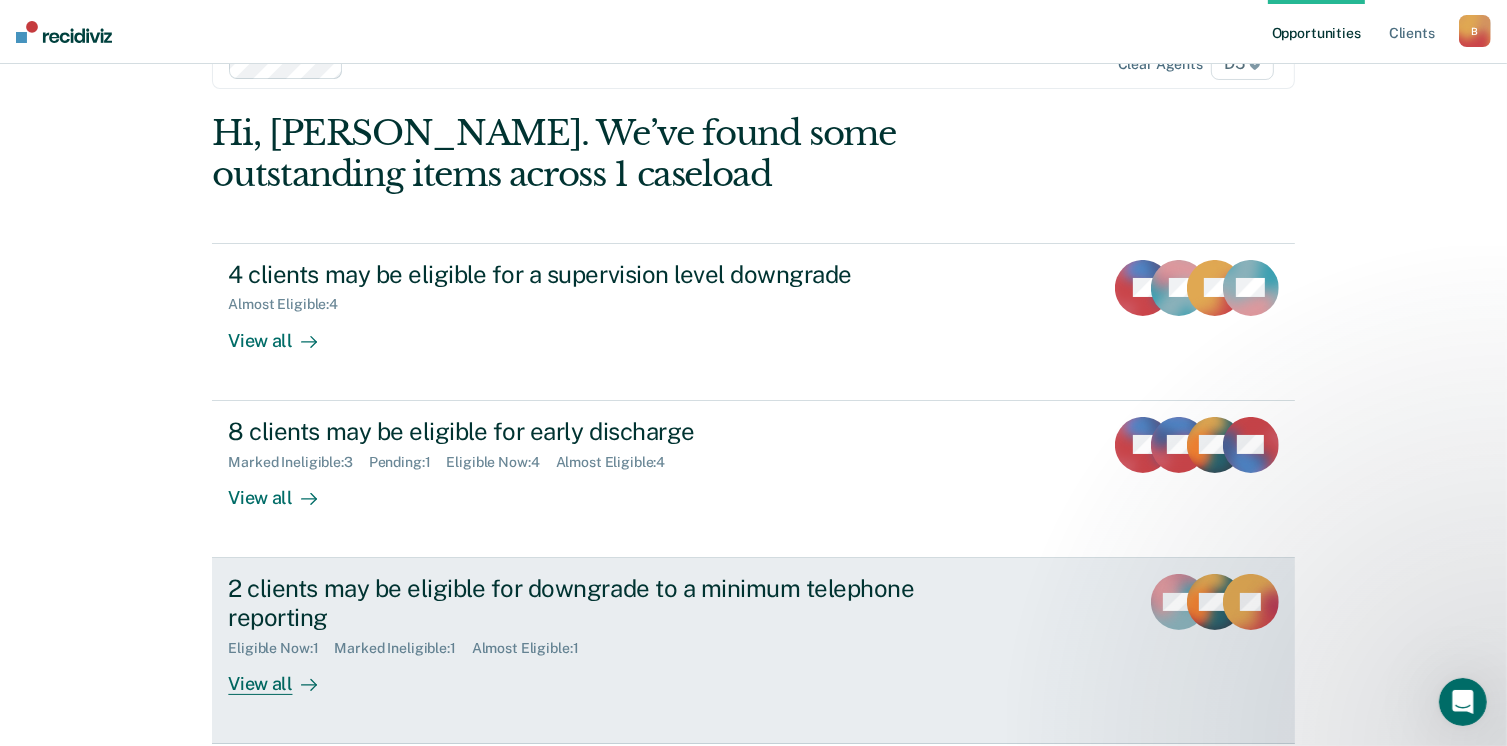 scroll, scrollTop: 100, scrollLeft: 0, axis: vertical 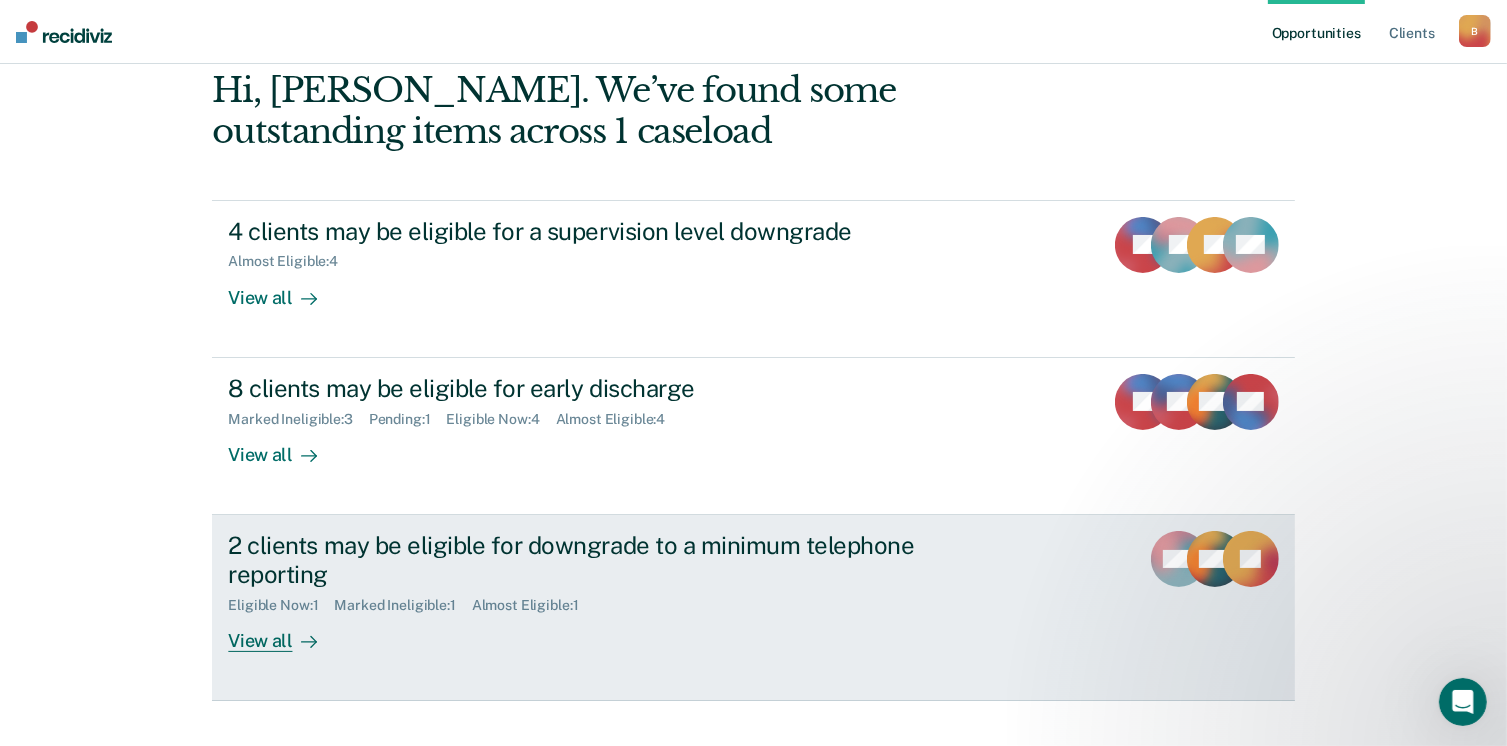 click on "View all" at bounding box center [284, 632] 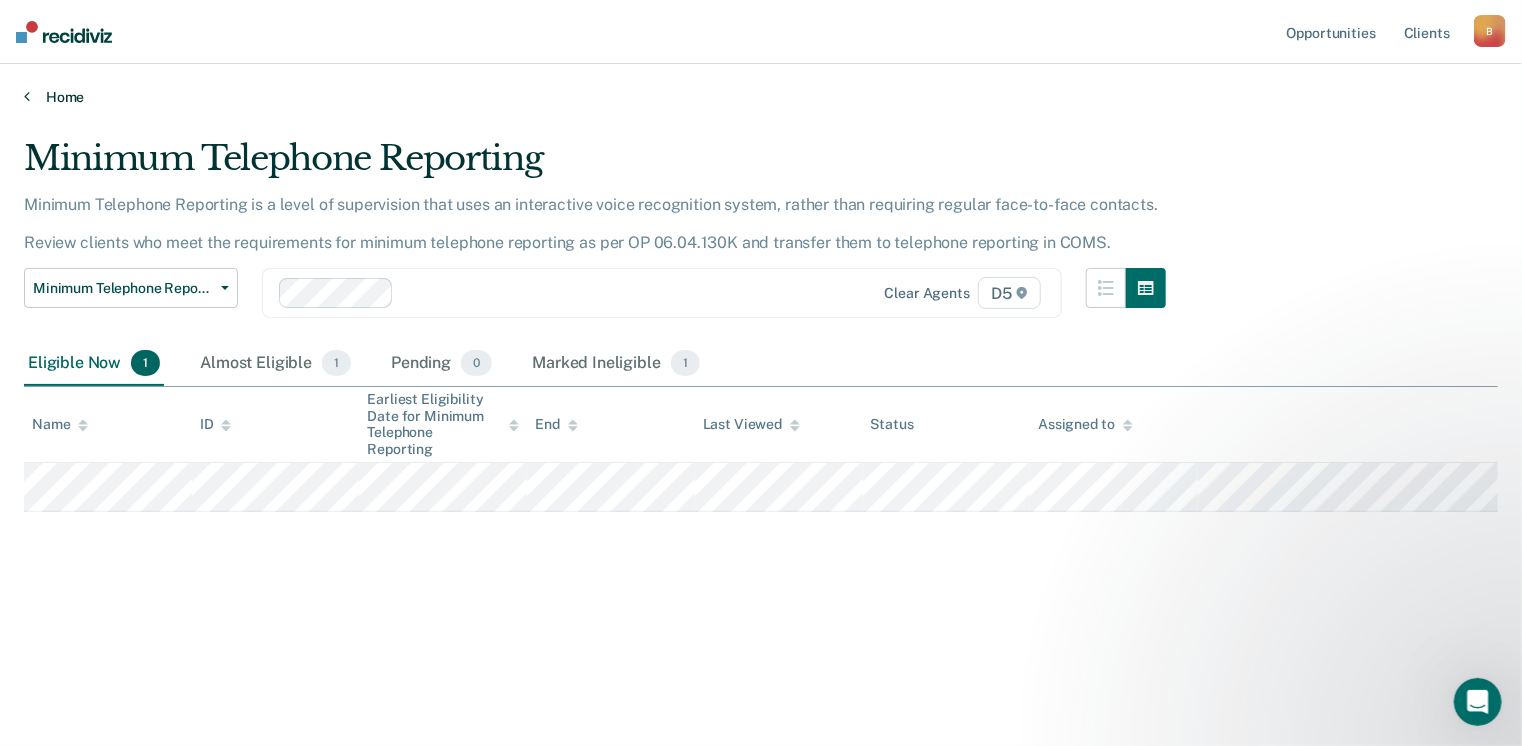 click at bounding box center [27, 96] 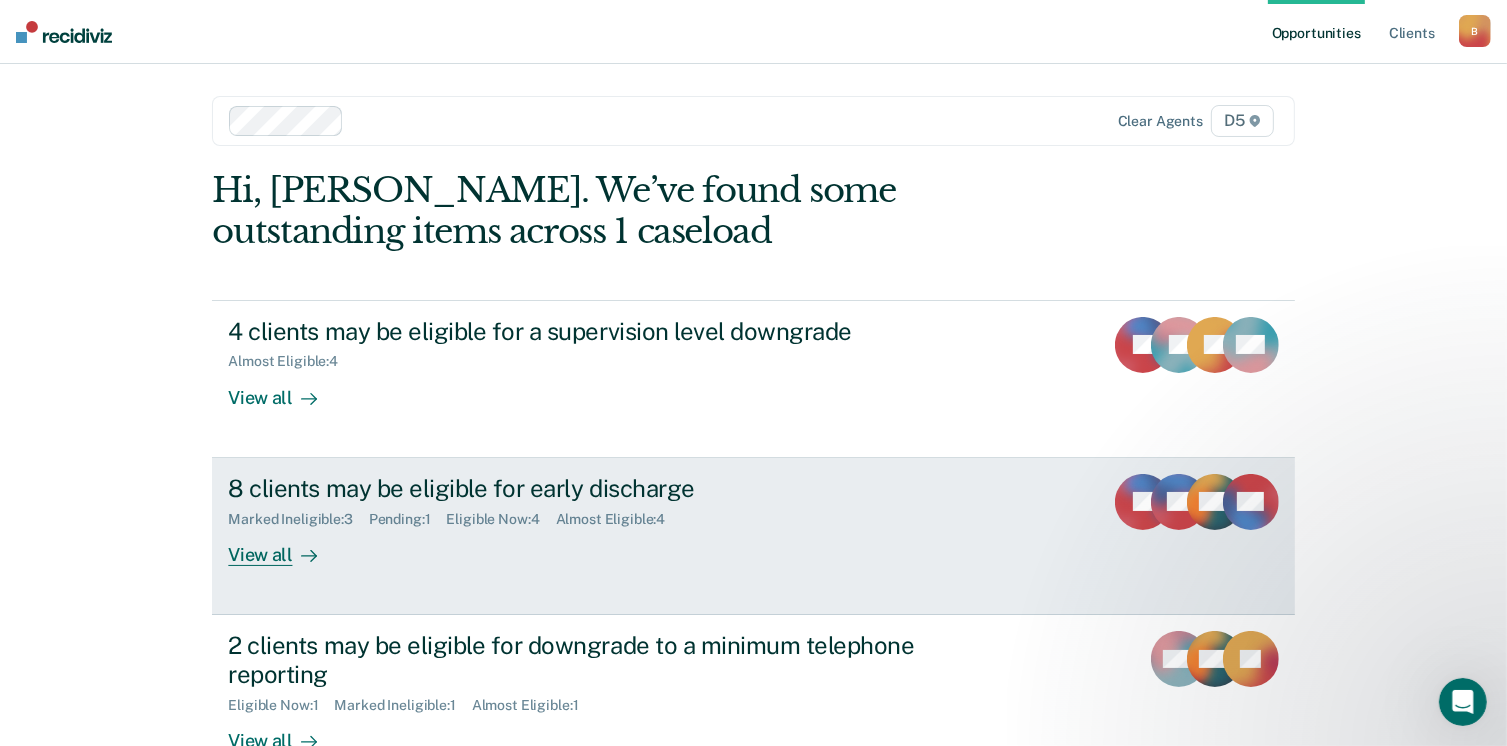click on "View all" at bounding box center (284, 546) 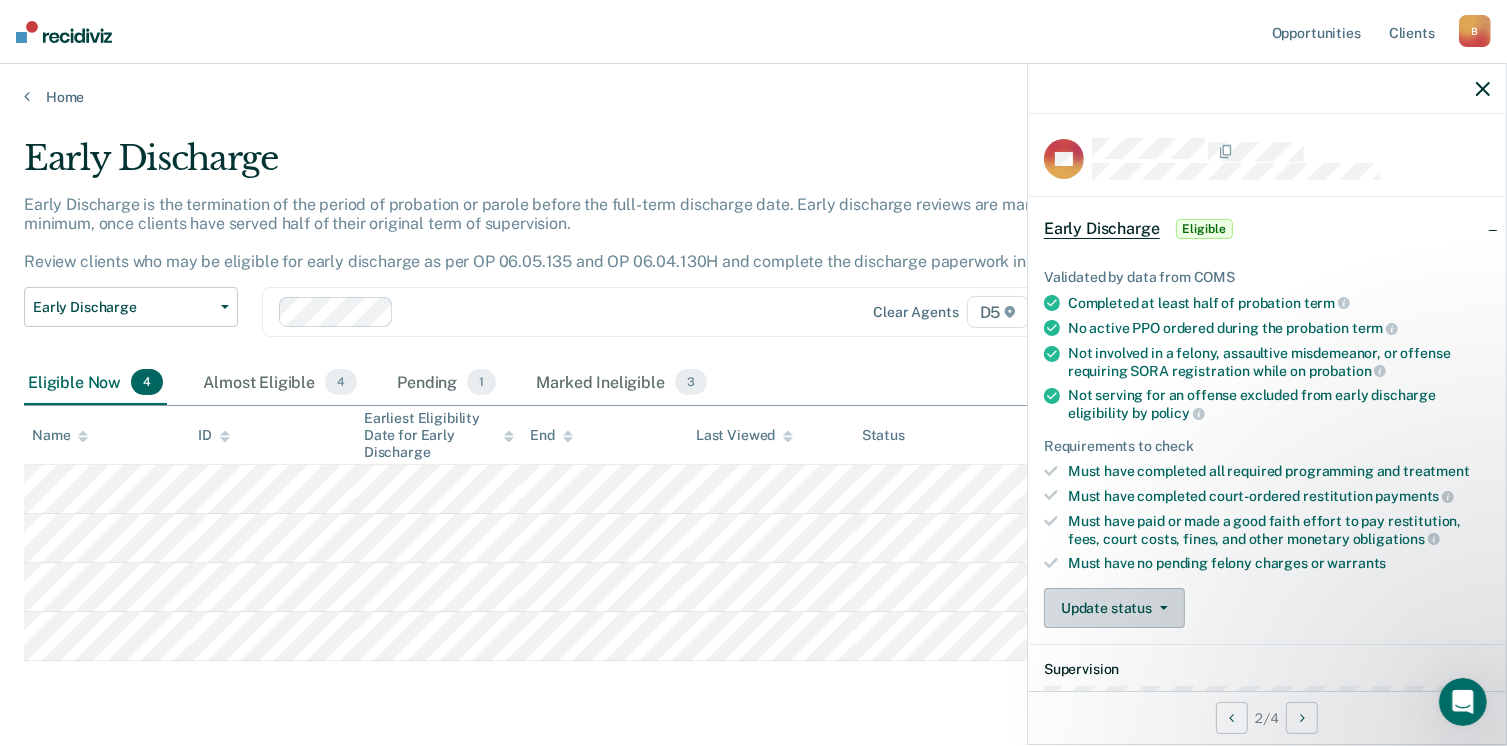 click on "Update status" at bounding box center (1114, 608) 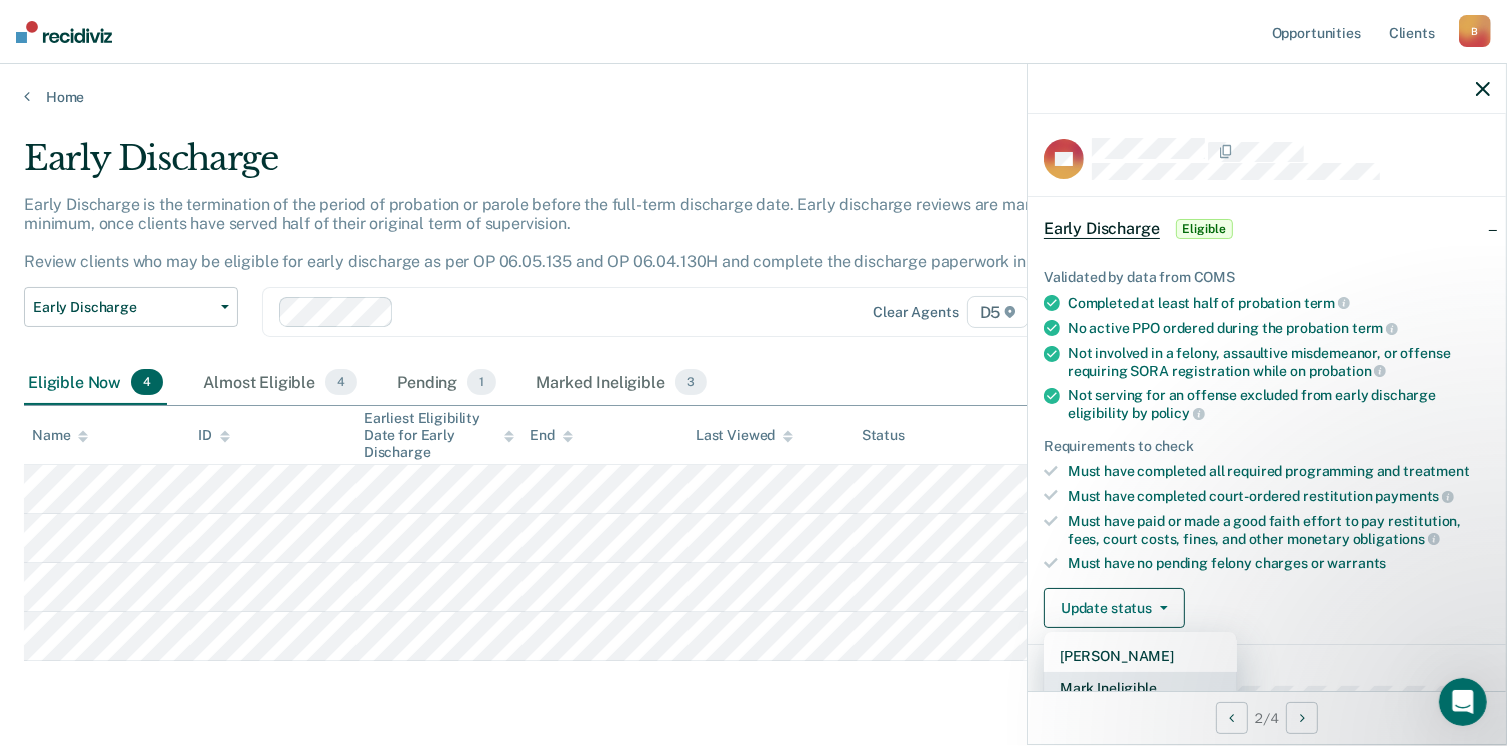 scroll, scrollTop: 5, scrollLeft: 0, axis: vertical 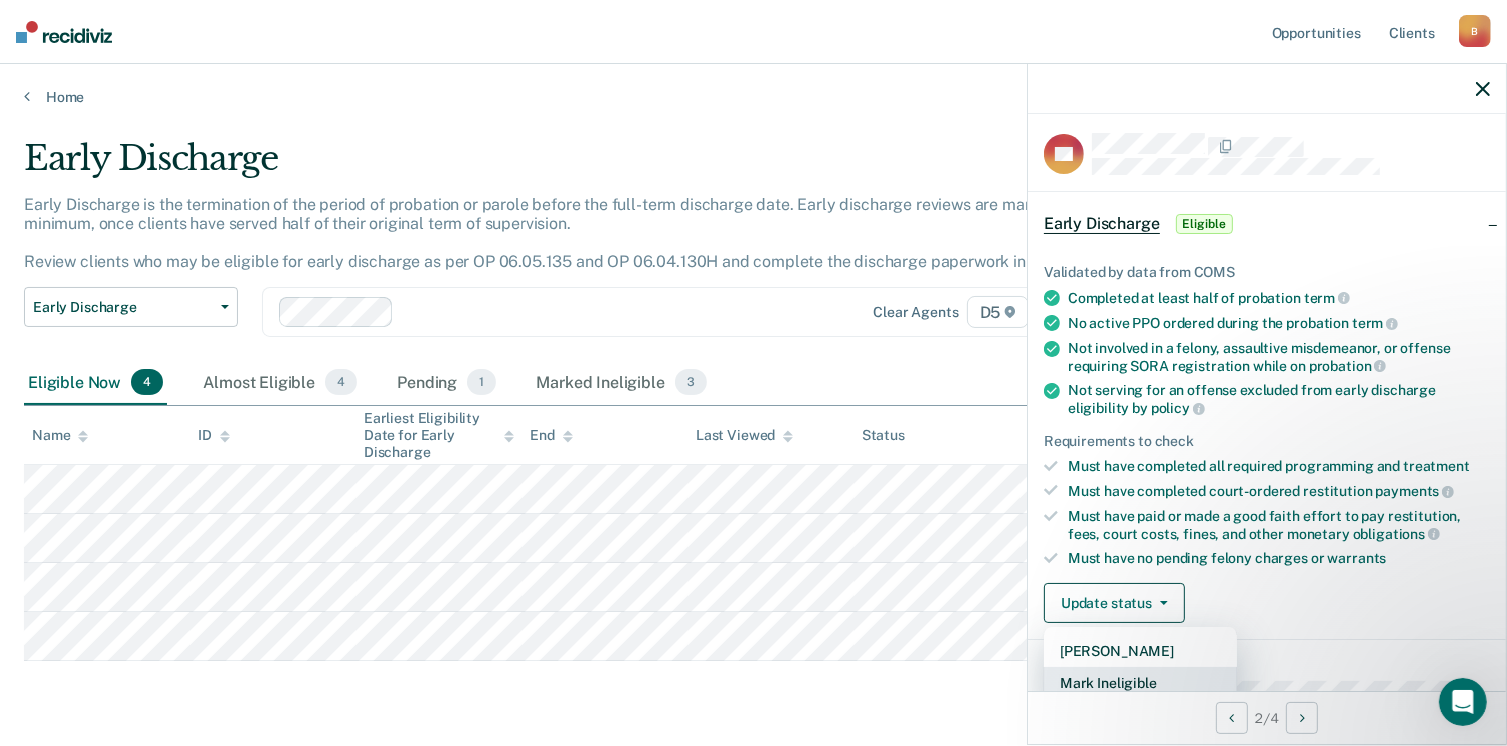 click on "Mark Ineligible" at bounding box center (1140, 683) 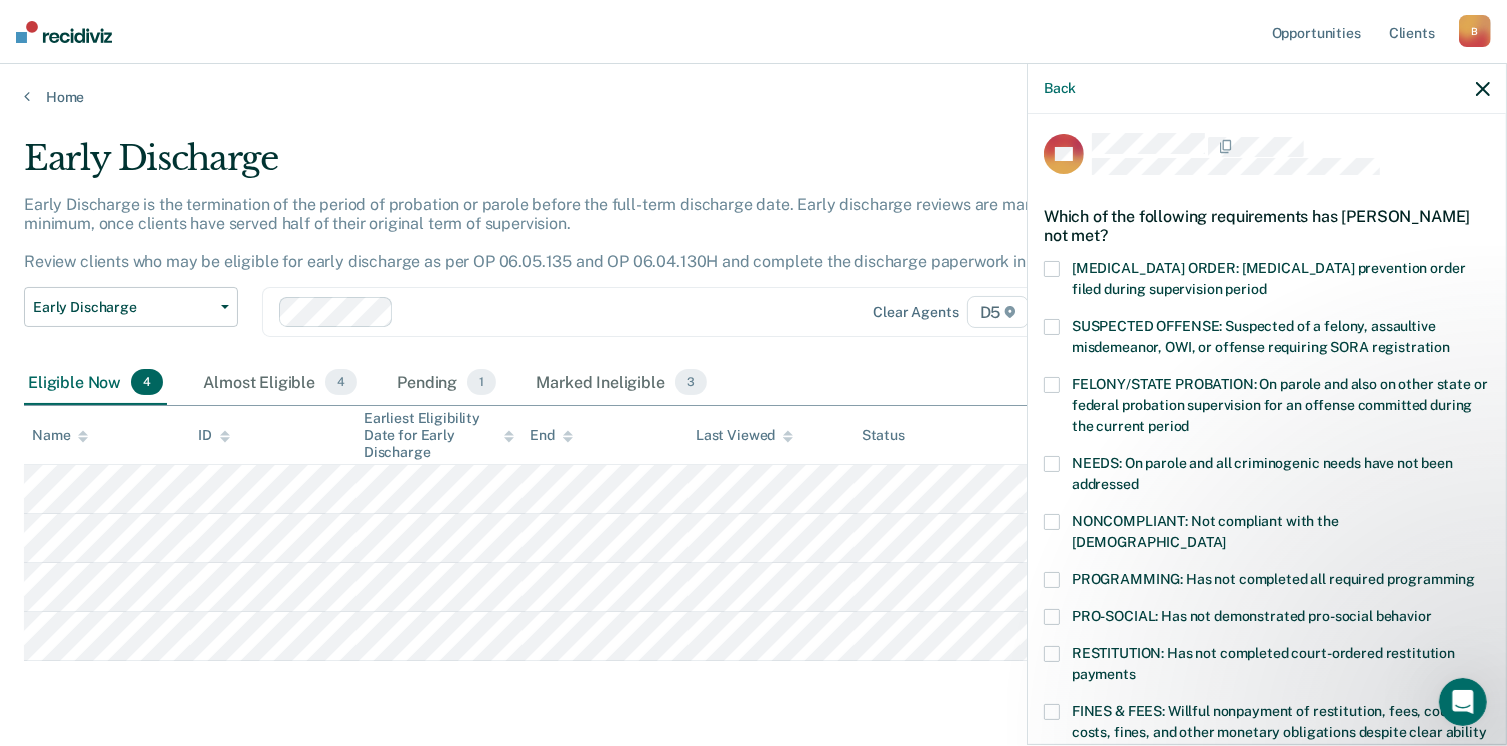 scroll, scrollTop: 105, scrollLeft: 0, axis: vertical 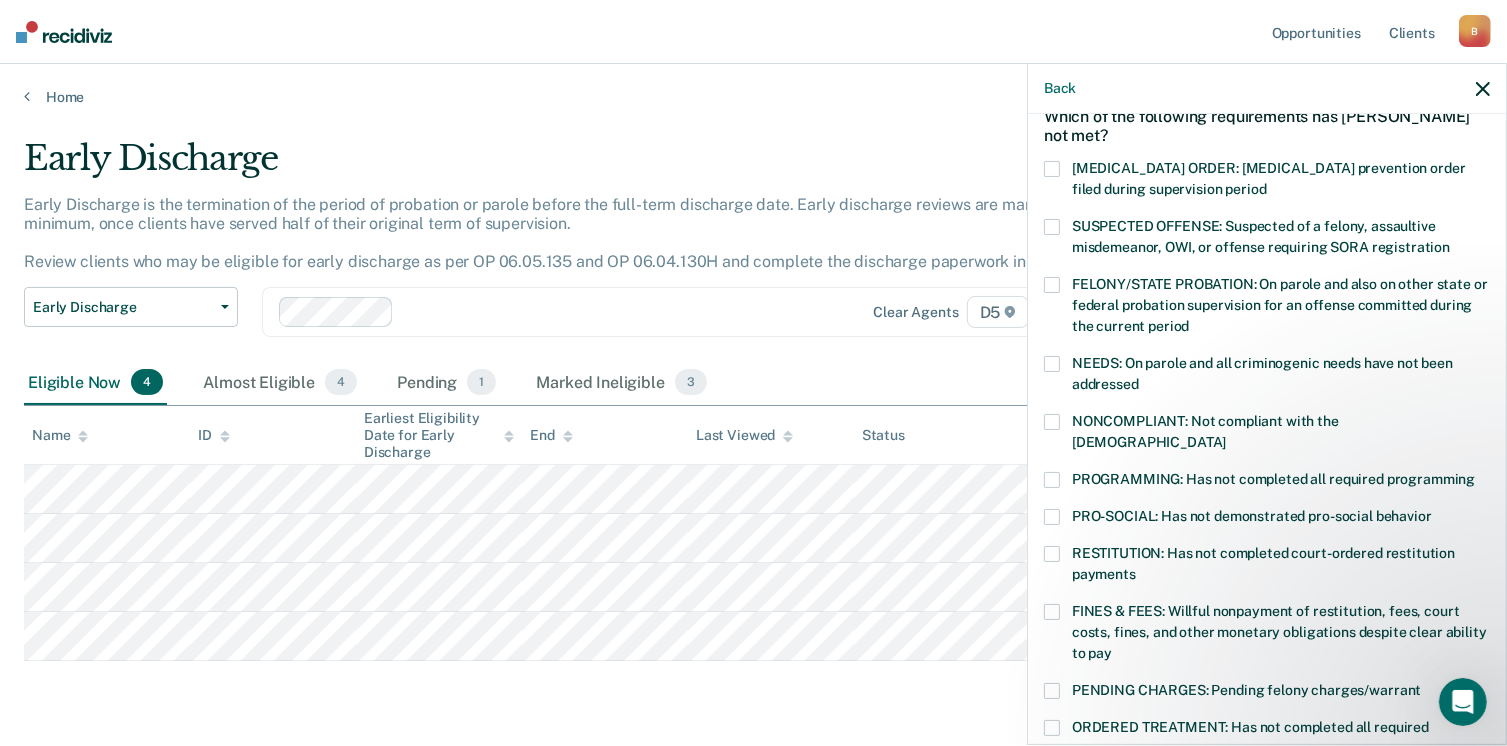 click at bounding box center (1052, 422) 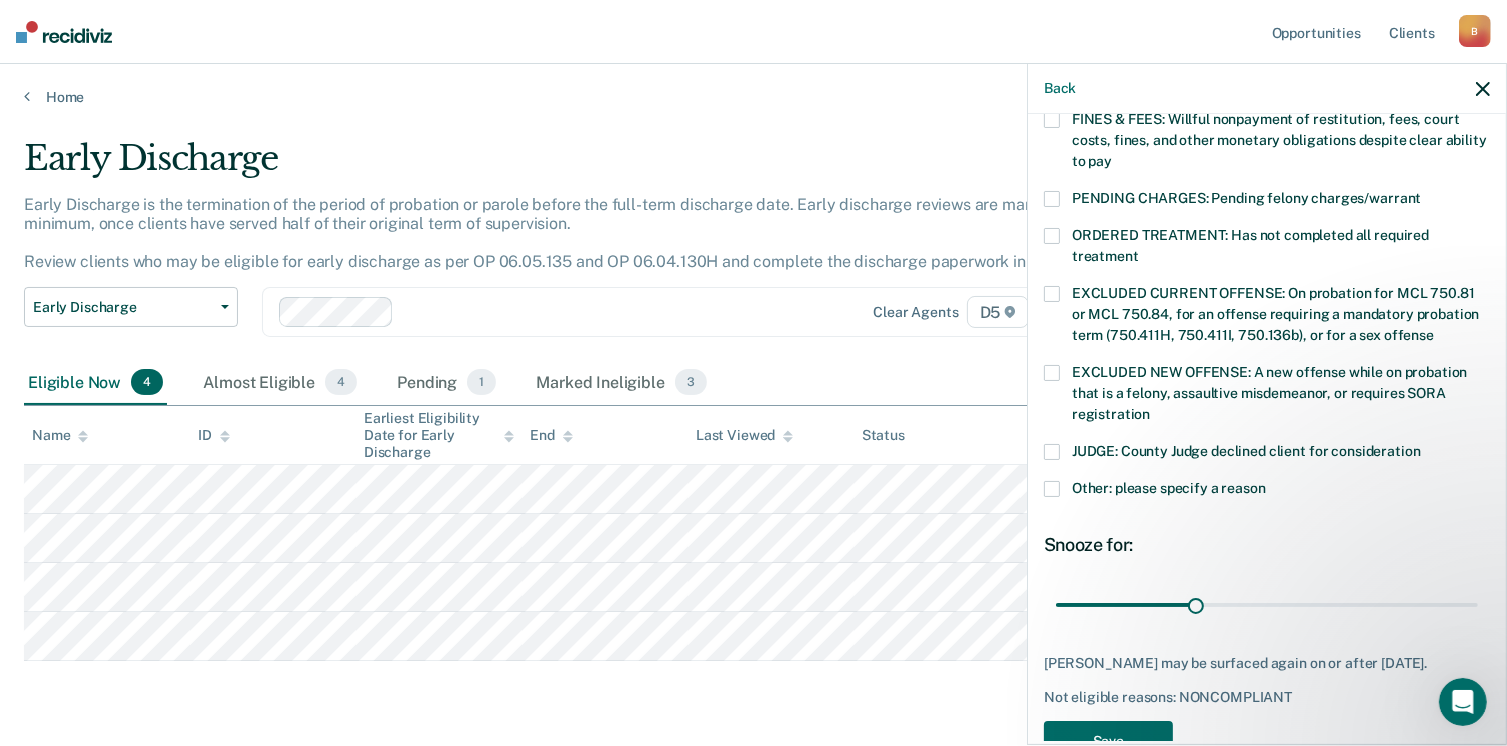 scroll, scrollTop: 605, scrollLeft: 0, axis: vertical 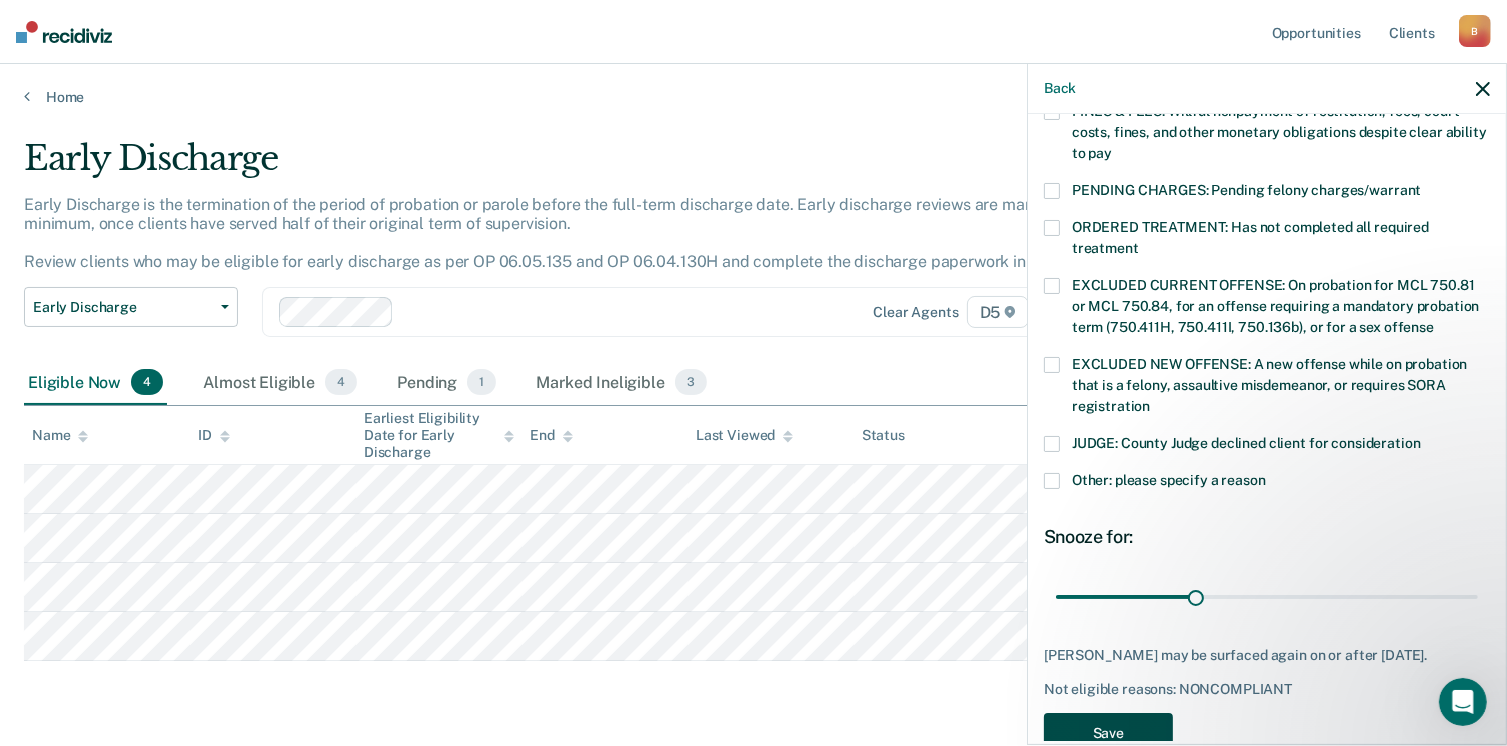 click on "Save" at bounding box center (1108, 733) 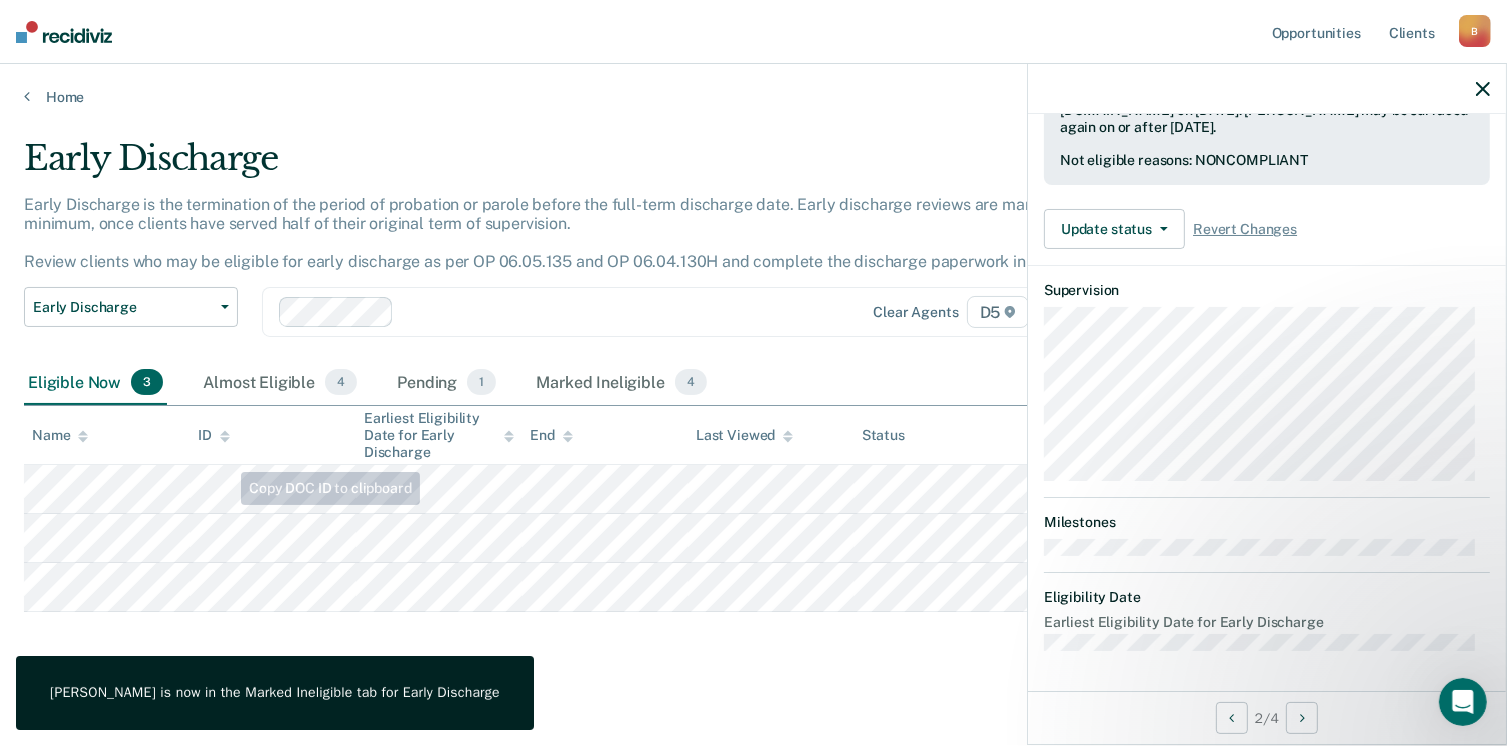 scroll, scrollTop: 519, scrollLeft: 0, axis: vertical 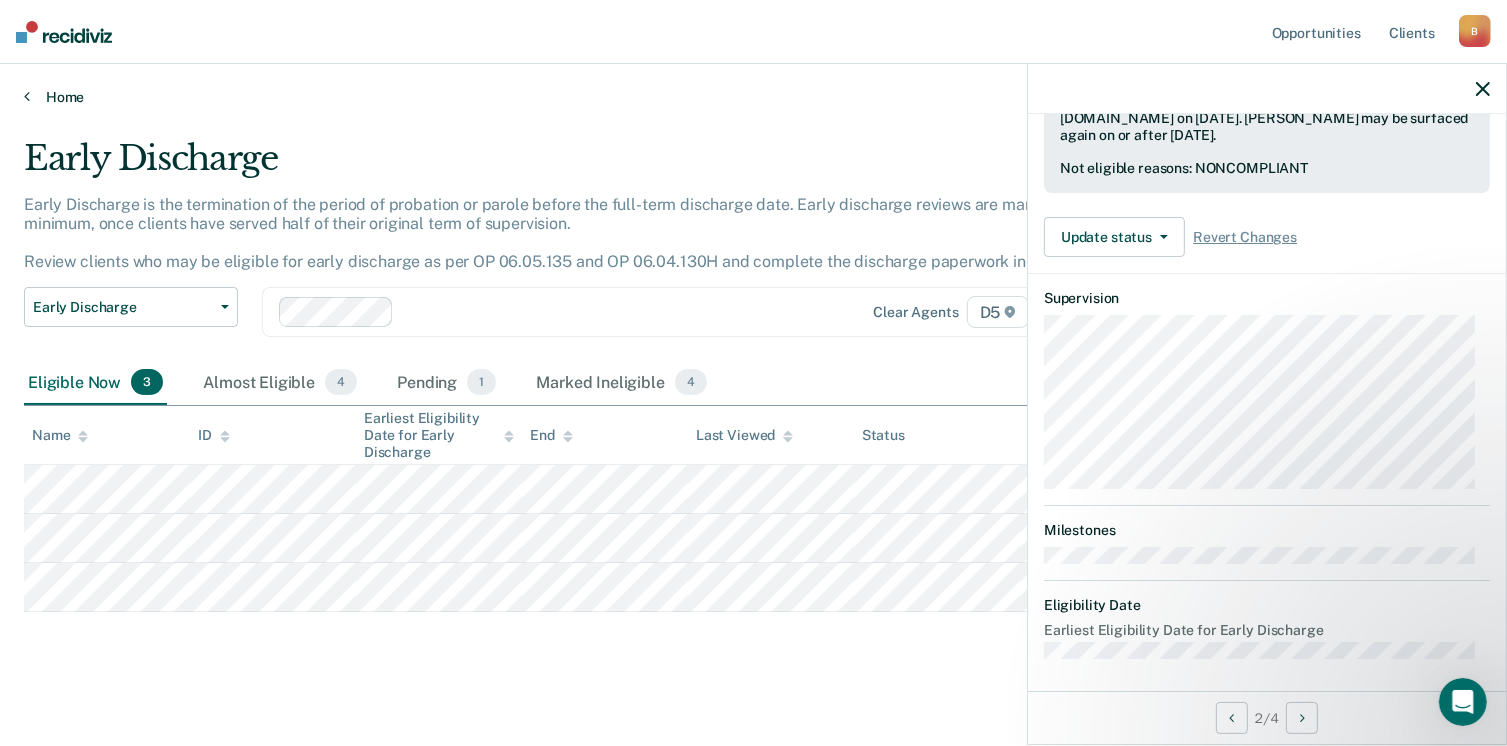 click on "Home" at bounding box center [753, 97] 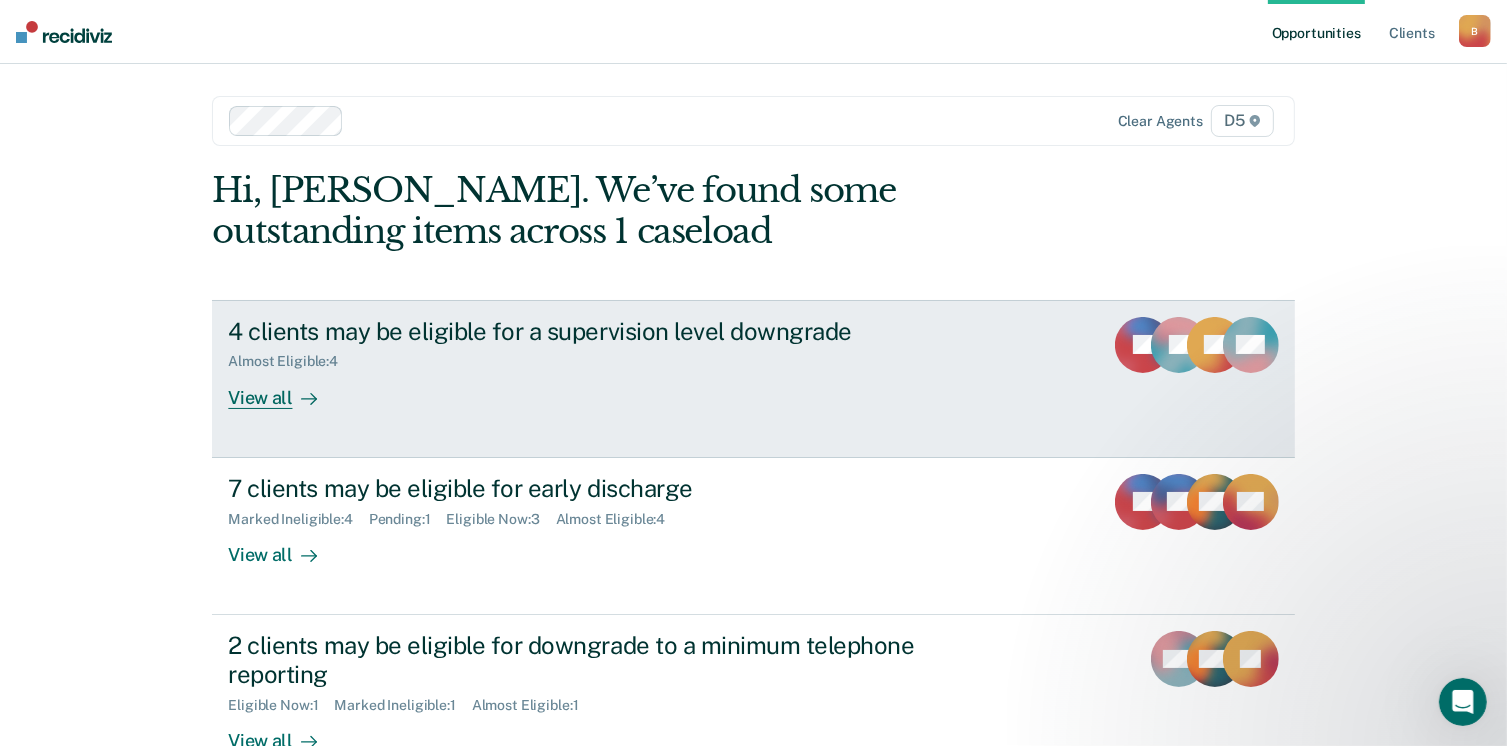 click on "View all" at bounding box center (284, 389) 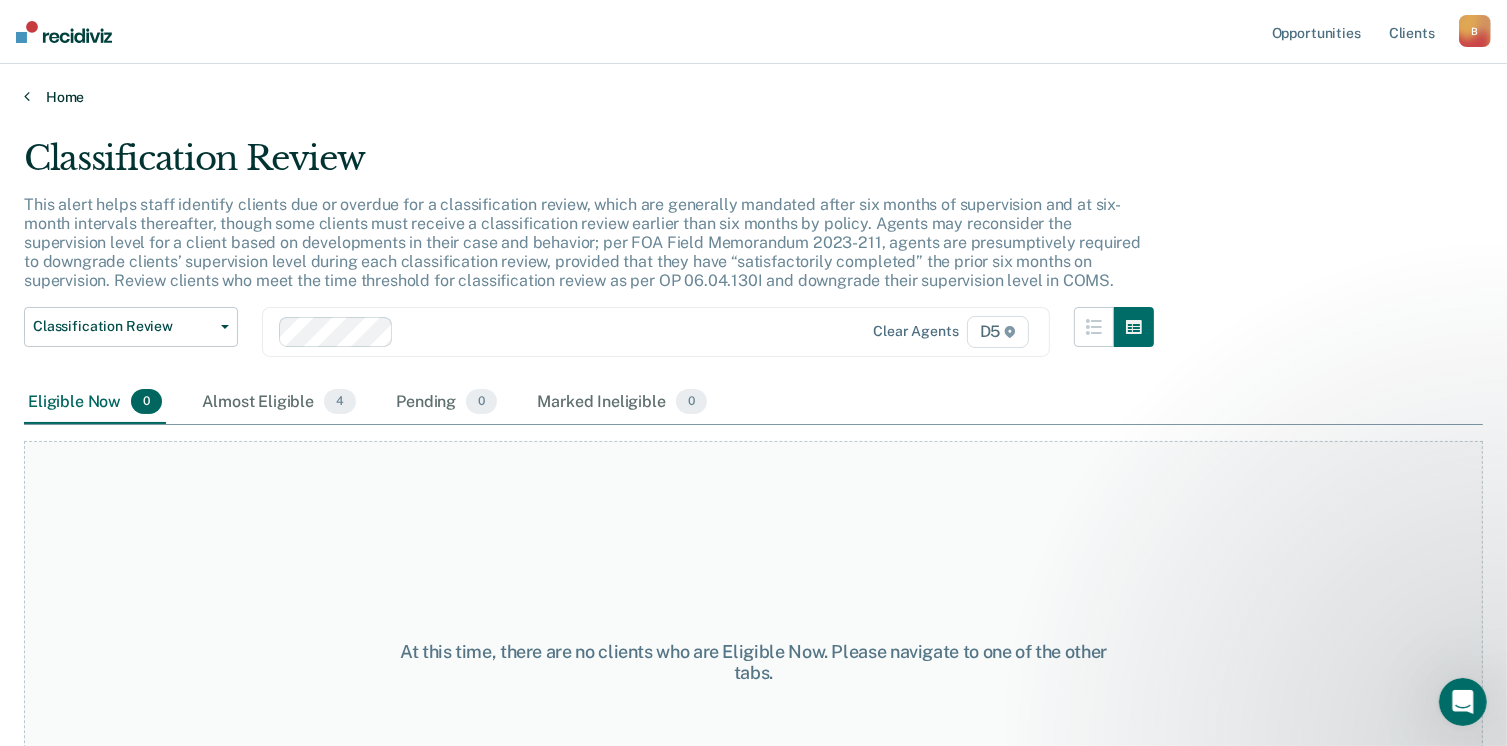 click at bounding box center [27, 96] 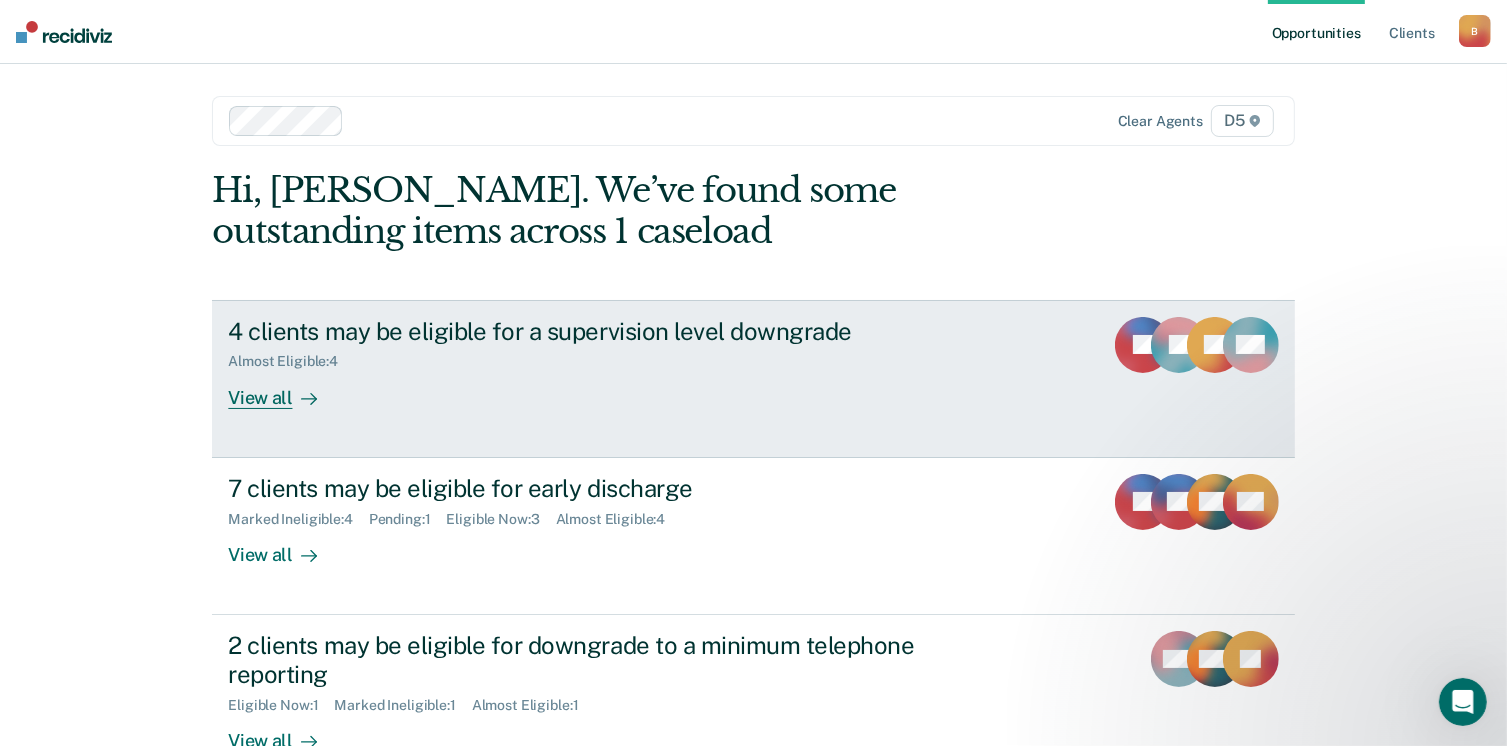 click on "View all" at bounding box center [284, 389] 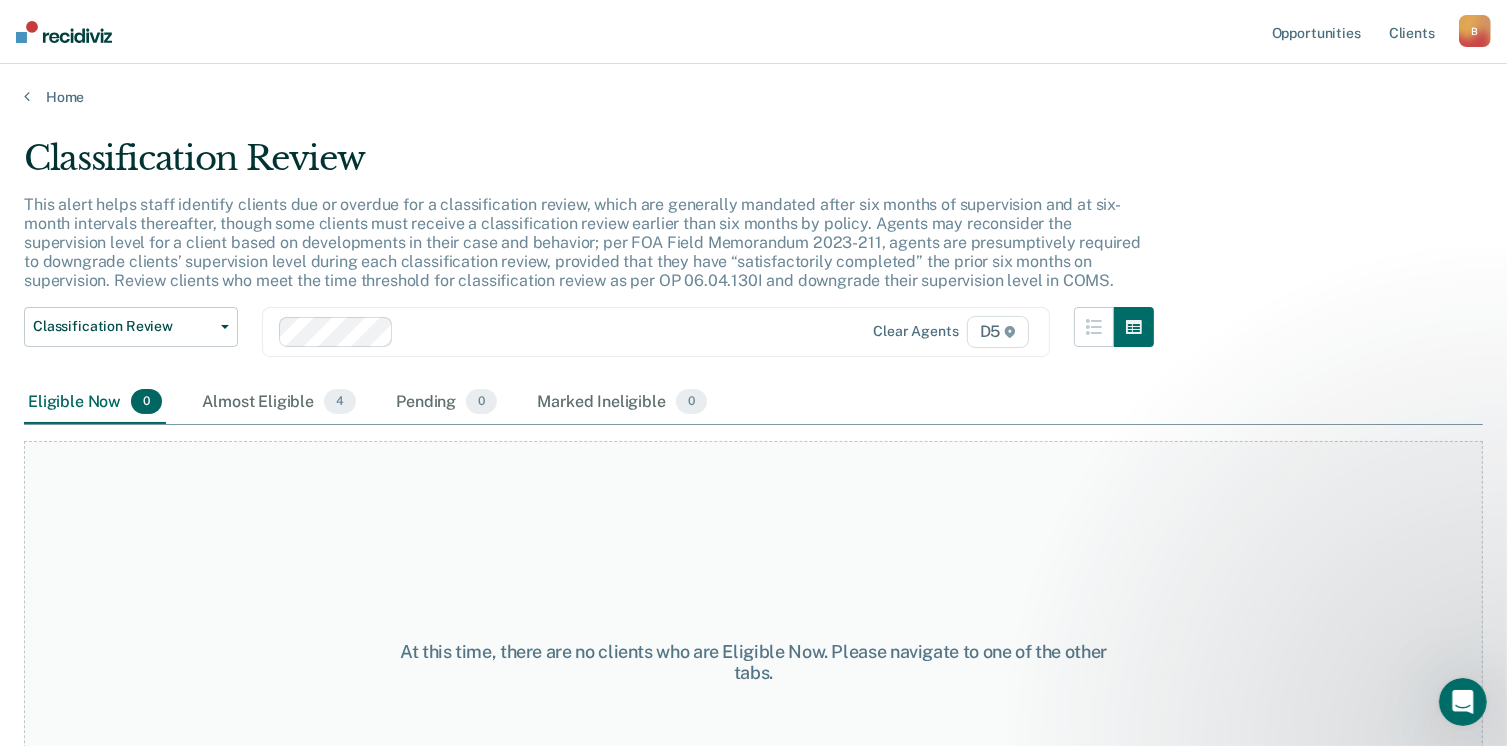 click on "Almost Eligible 4" at bounding box center (279, 403) 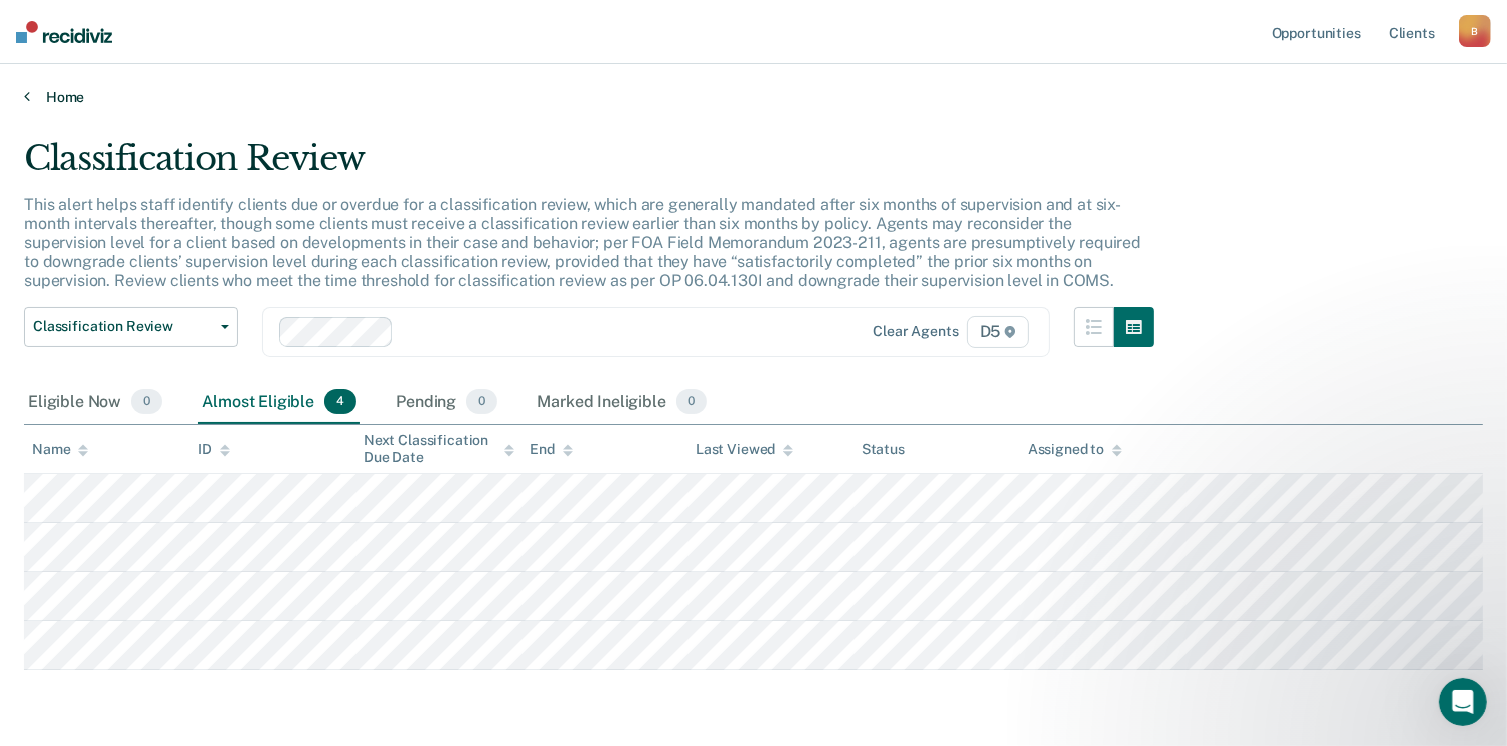 click at bounding box center [27, 96] 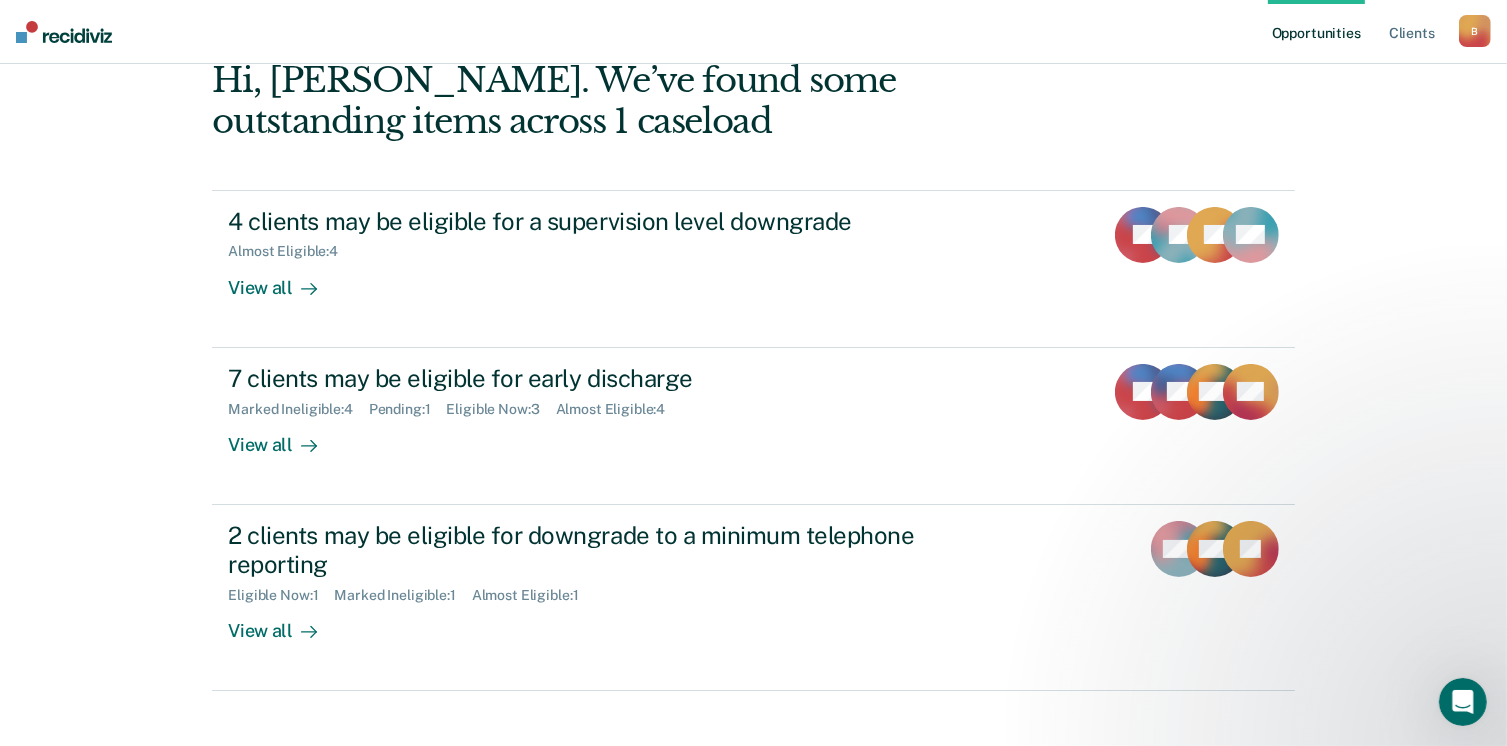 scroll, scrollTop: 133, scrollLeft: 0, axis: vertical 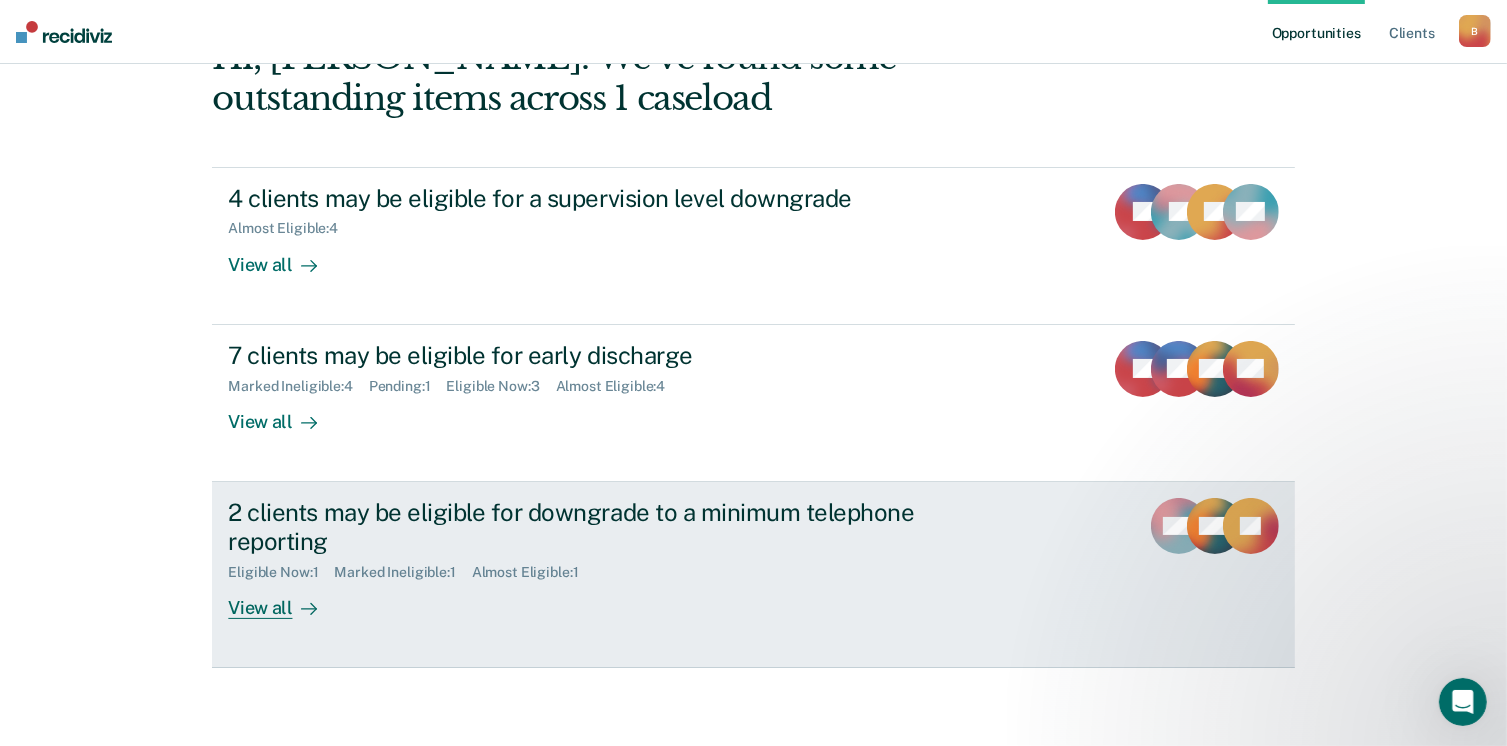 click on "View all" at bounding box center [284, 599] 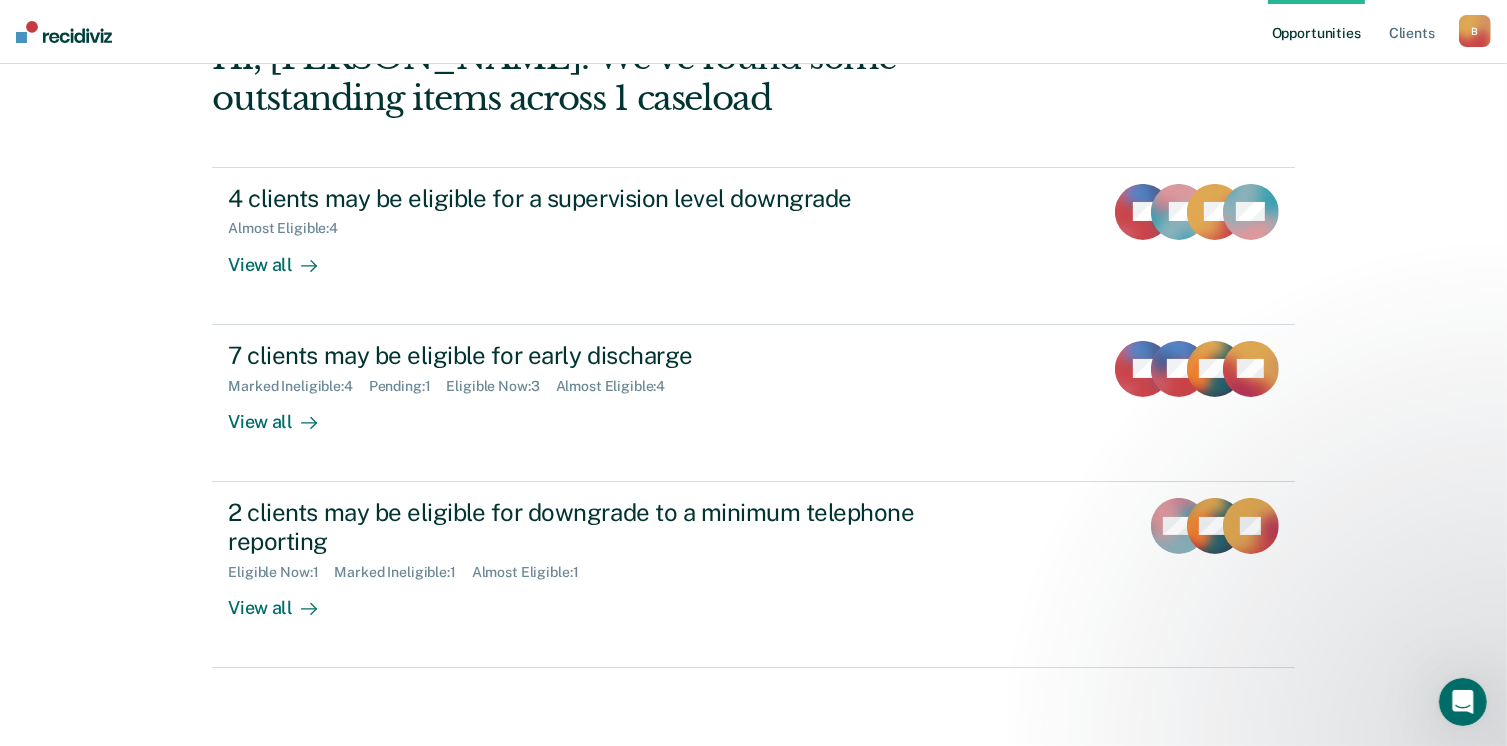 scroll, scrollTop: 0, scrollLeft: 0, axis: both 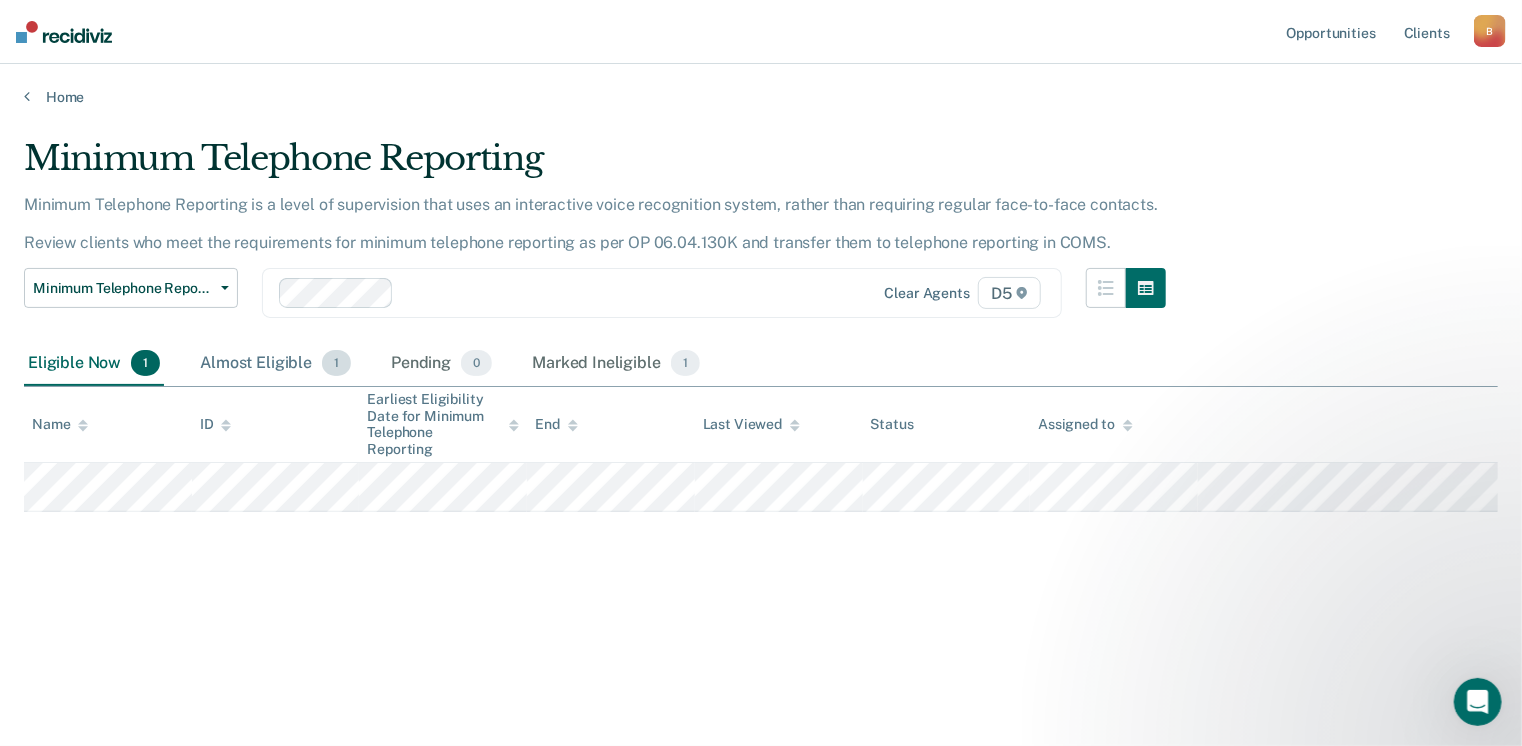 click on "Almost Eligible 1" at bounding box center [275, 364] 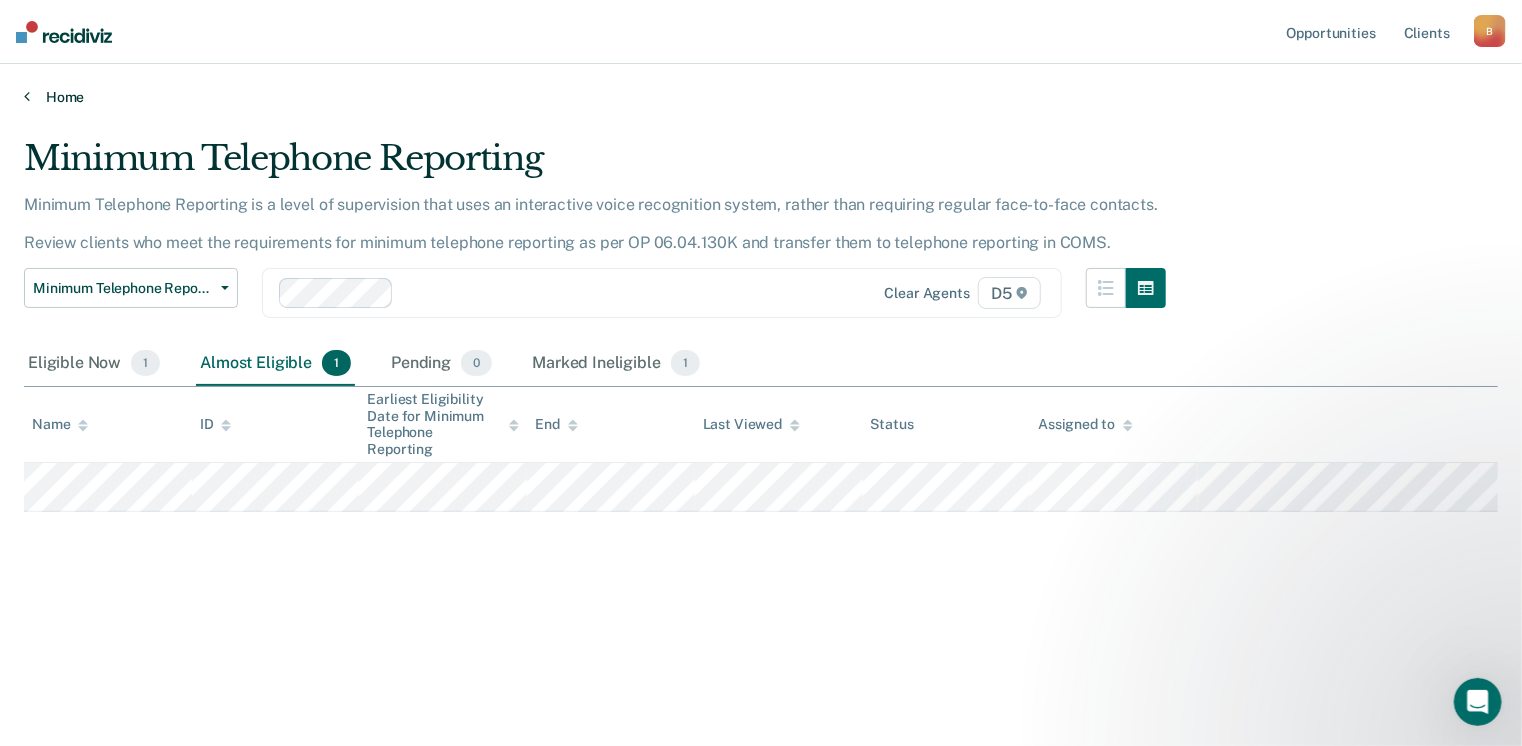 click on "Home" at bounding box center (761, 97) 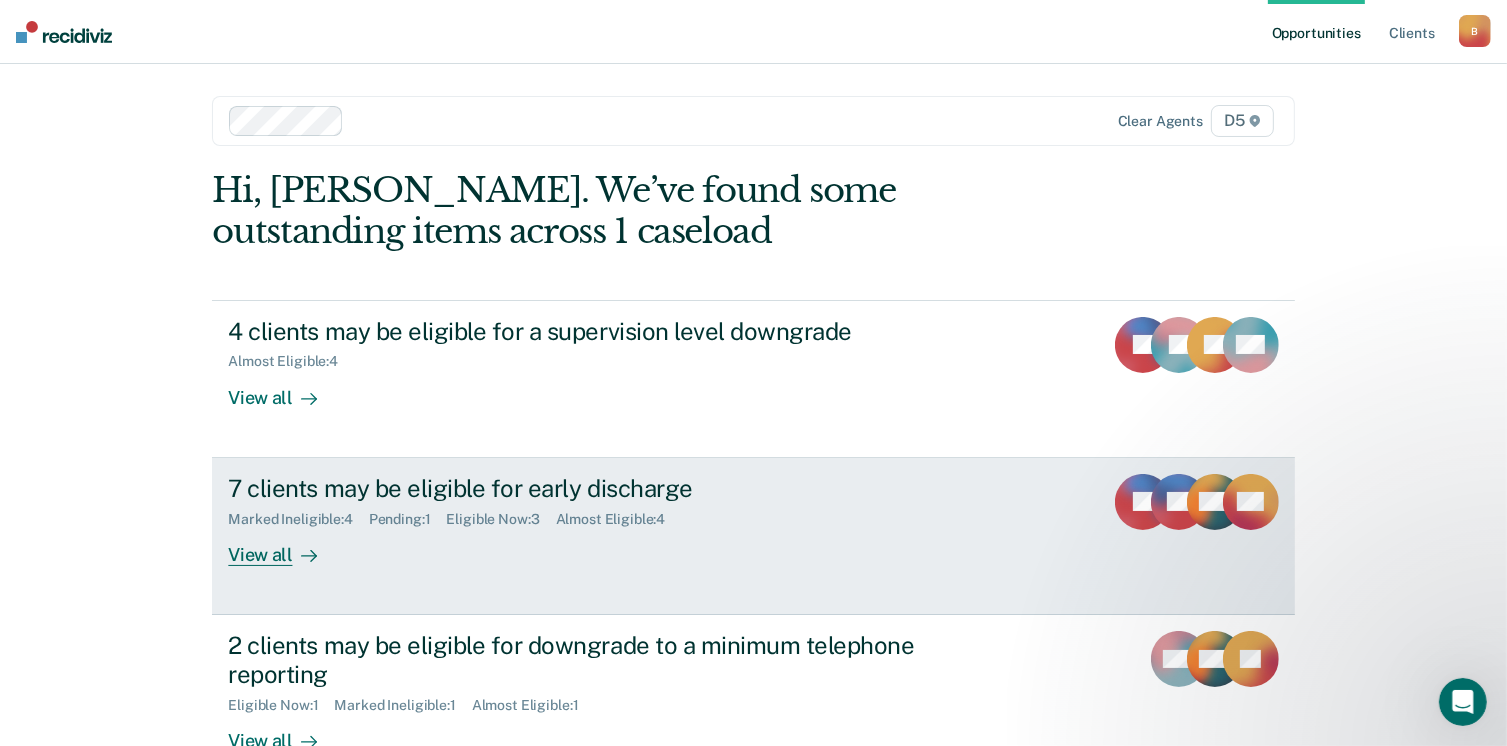 click on "View all" at bounding box center [284, 546] 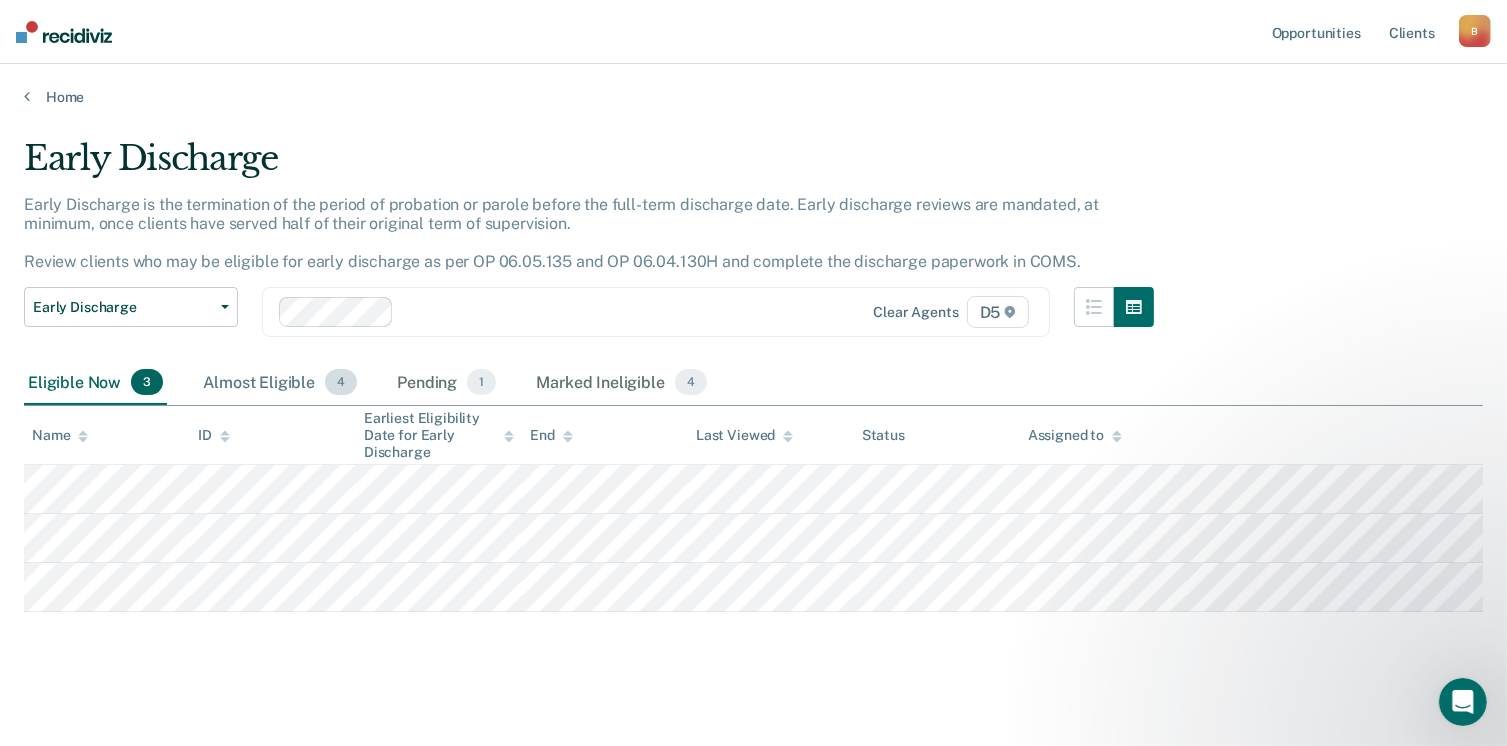 click on "Almost Eligible 4" at bounding box center (280, 383) 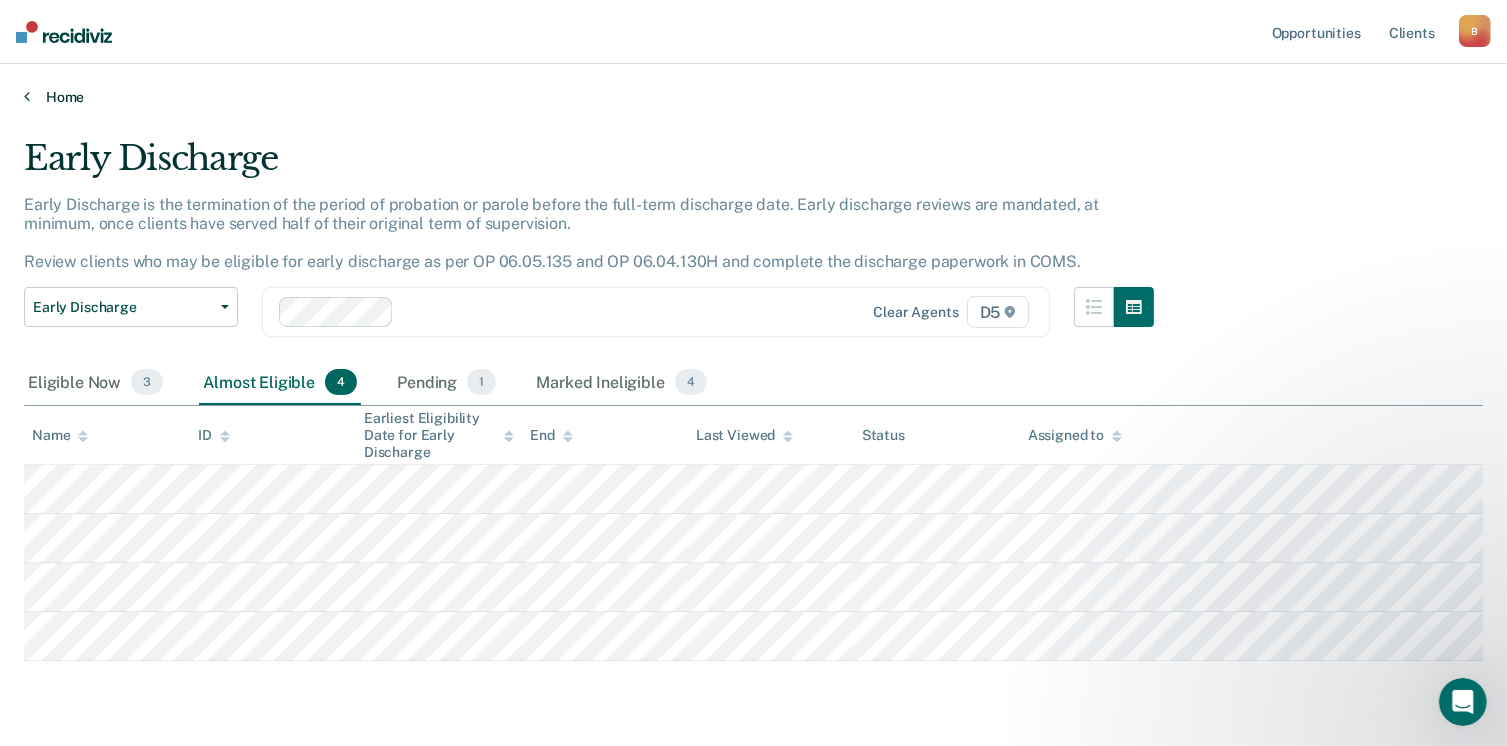 click at bounding box center (27, 96) 